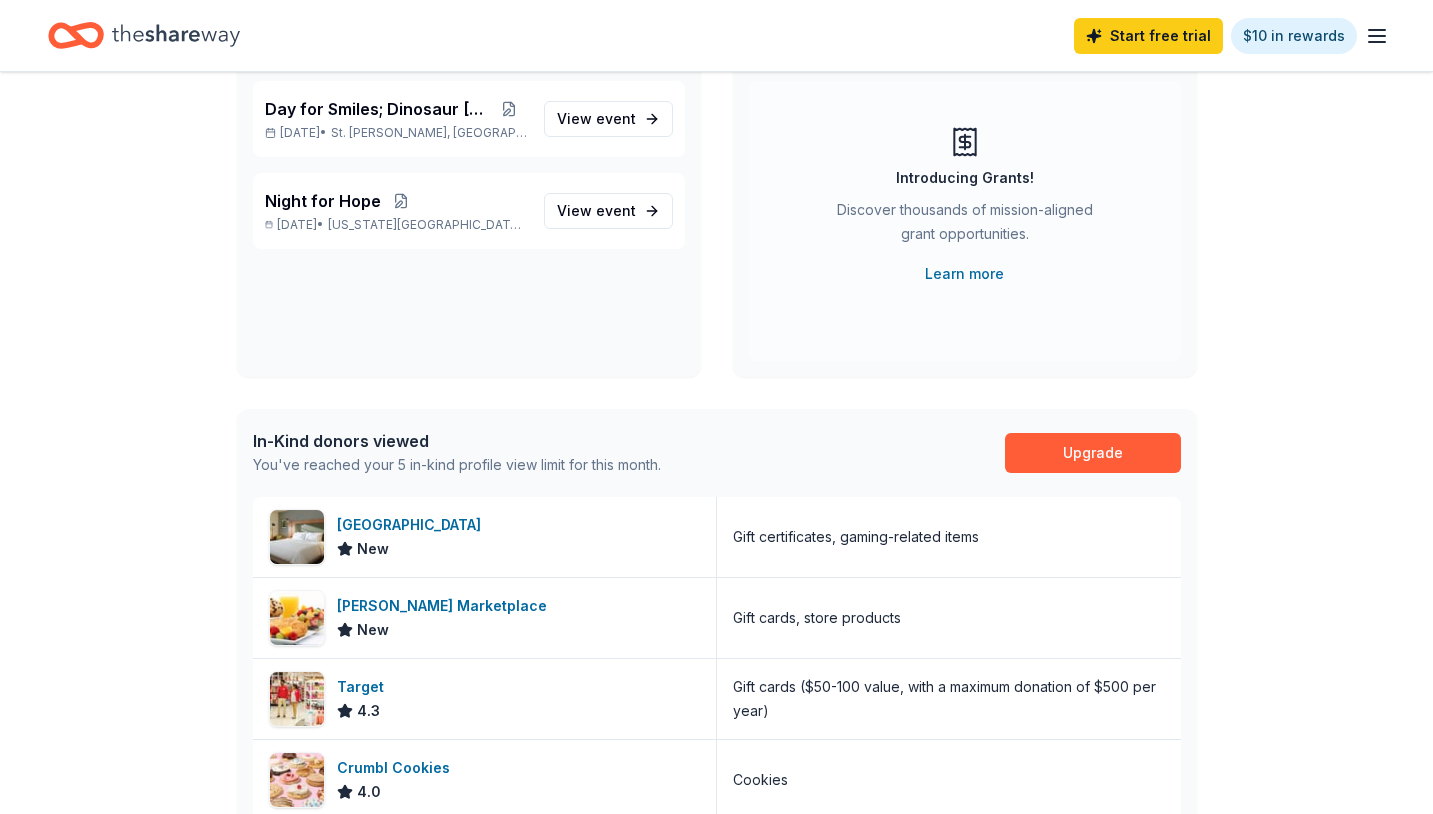 scroll, scrollTop: 0, scrollLeft: 0, axis: both 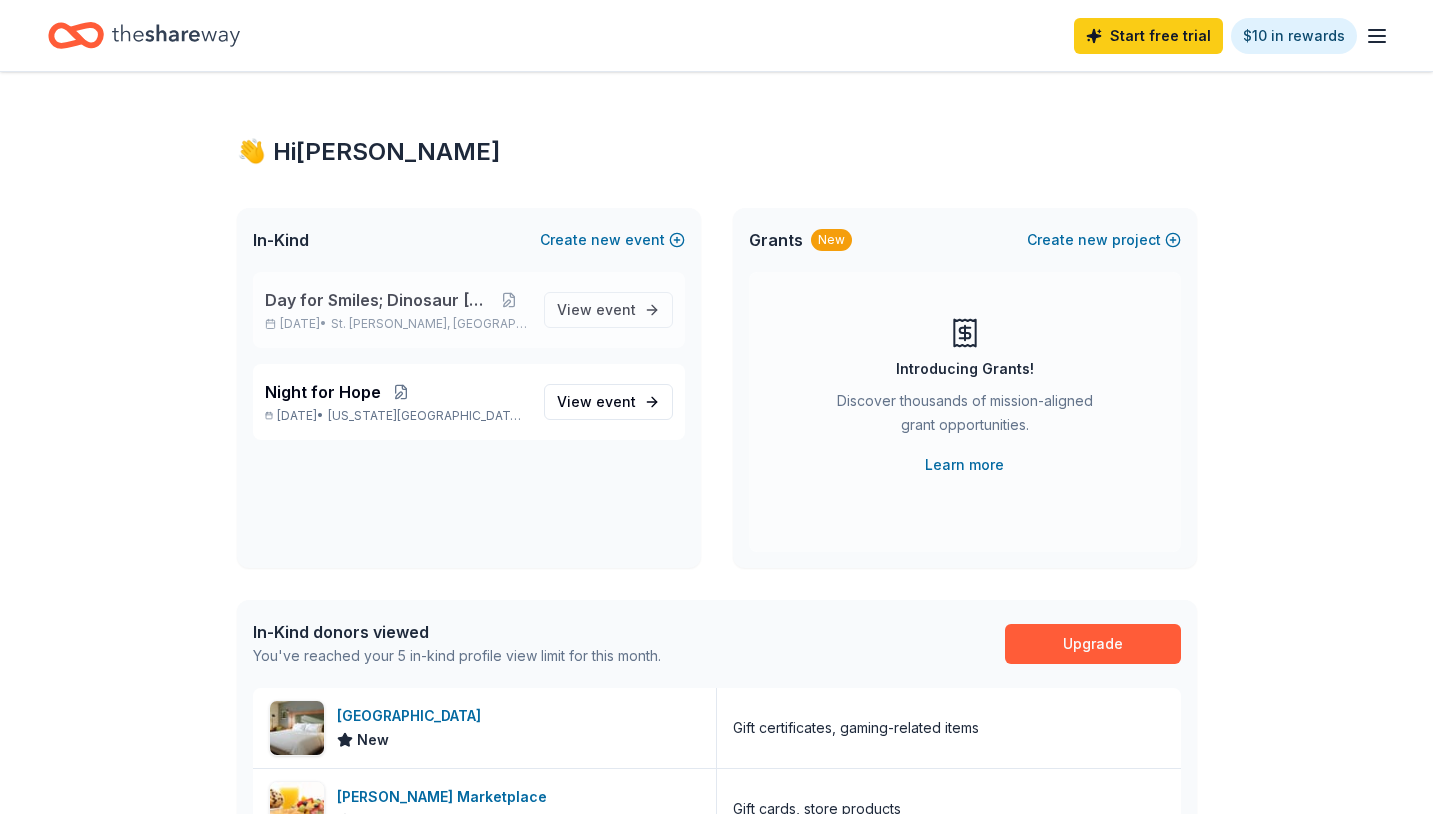 click on "St. [PERSON_NAME], [GEOGRAPHIC_DATA]" at bounding box center (429, 324) 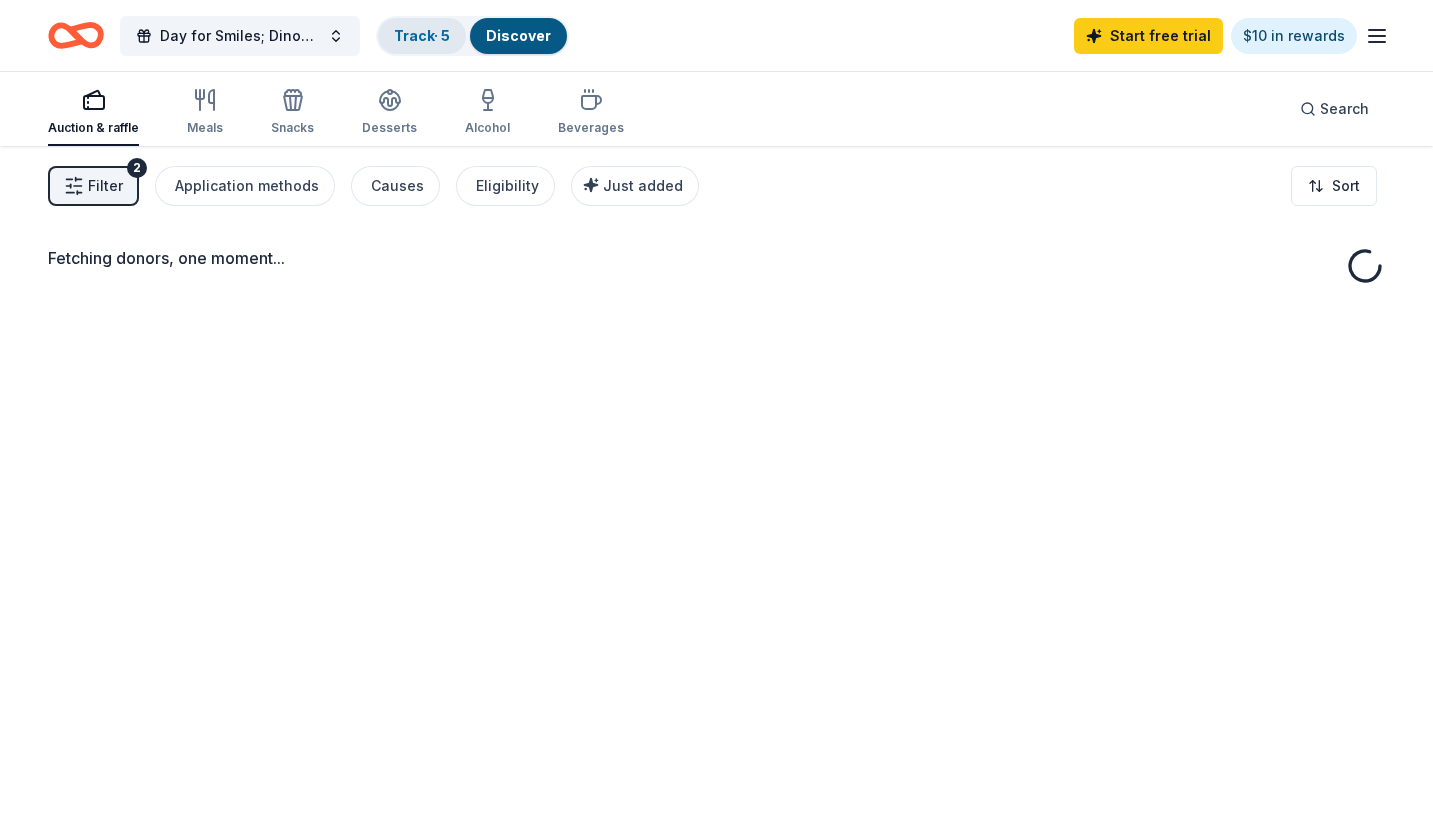 click on "Track  · 5" at bounding box center [422, 35] 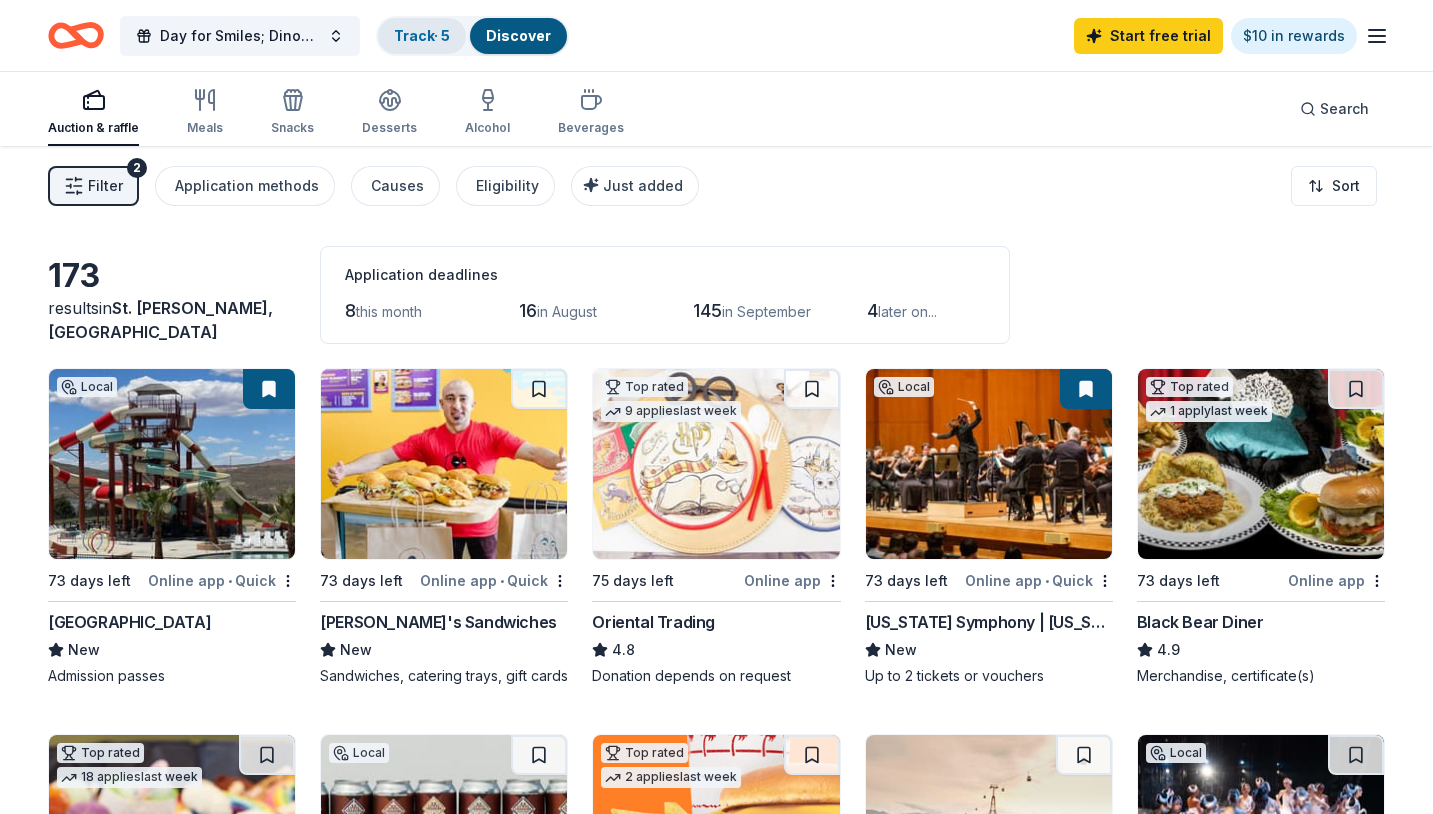 scroll, scrollTop: 1, scrollLeft: 0, axis: vertical 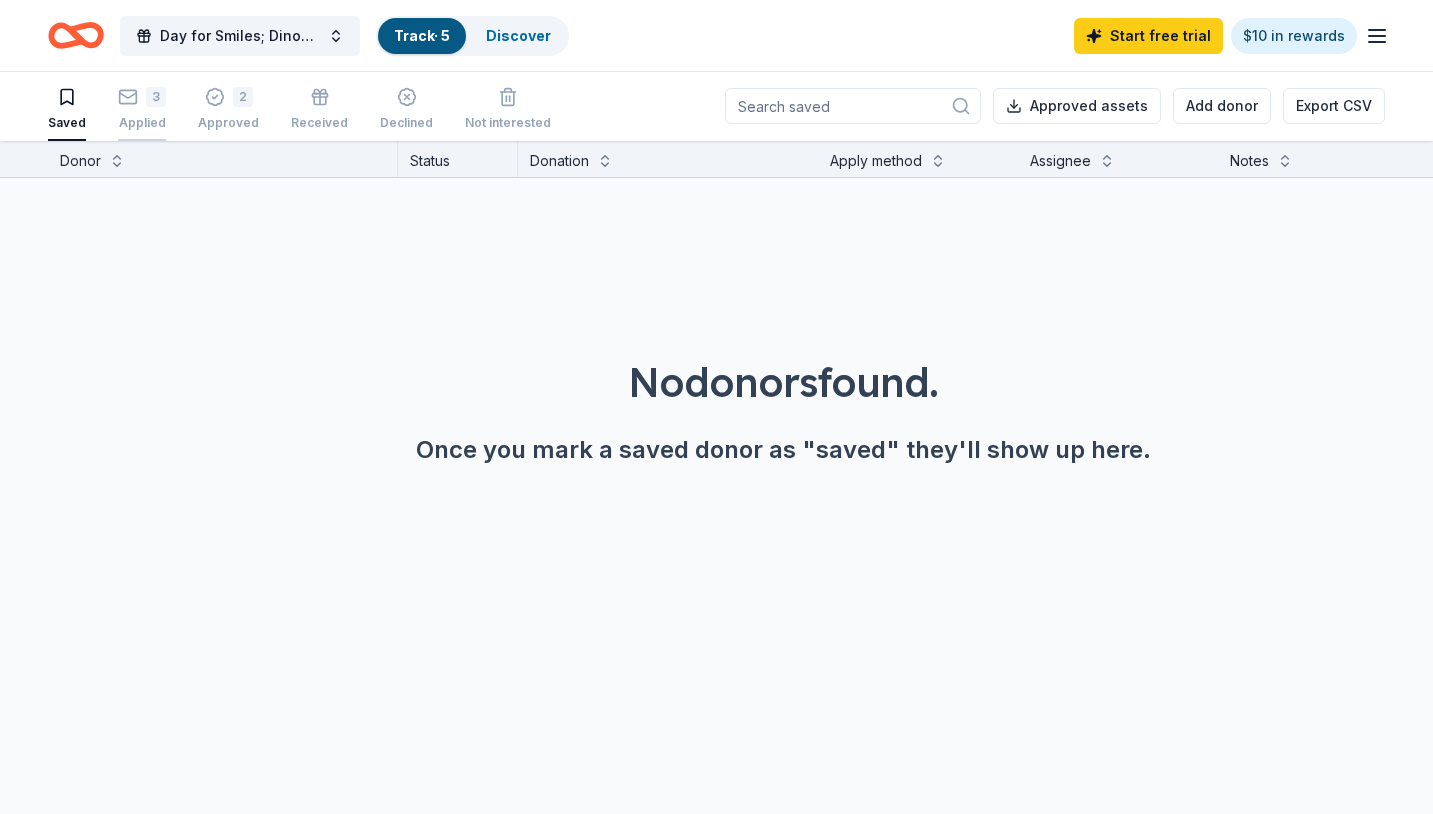click on "Applied" at bounding box center (142, 123) 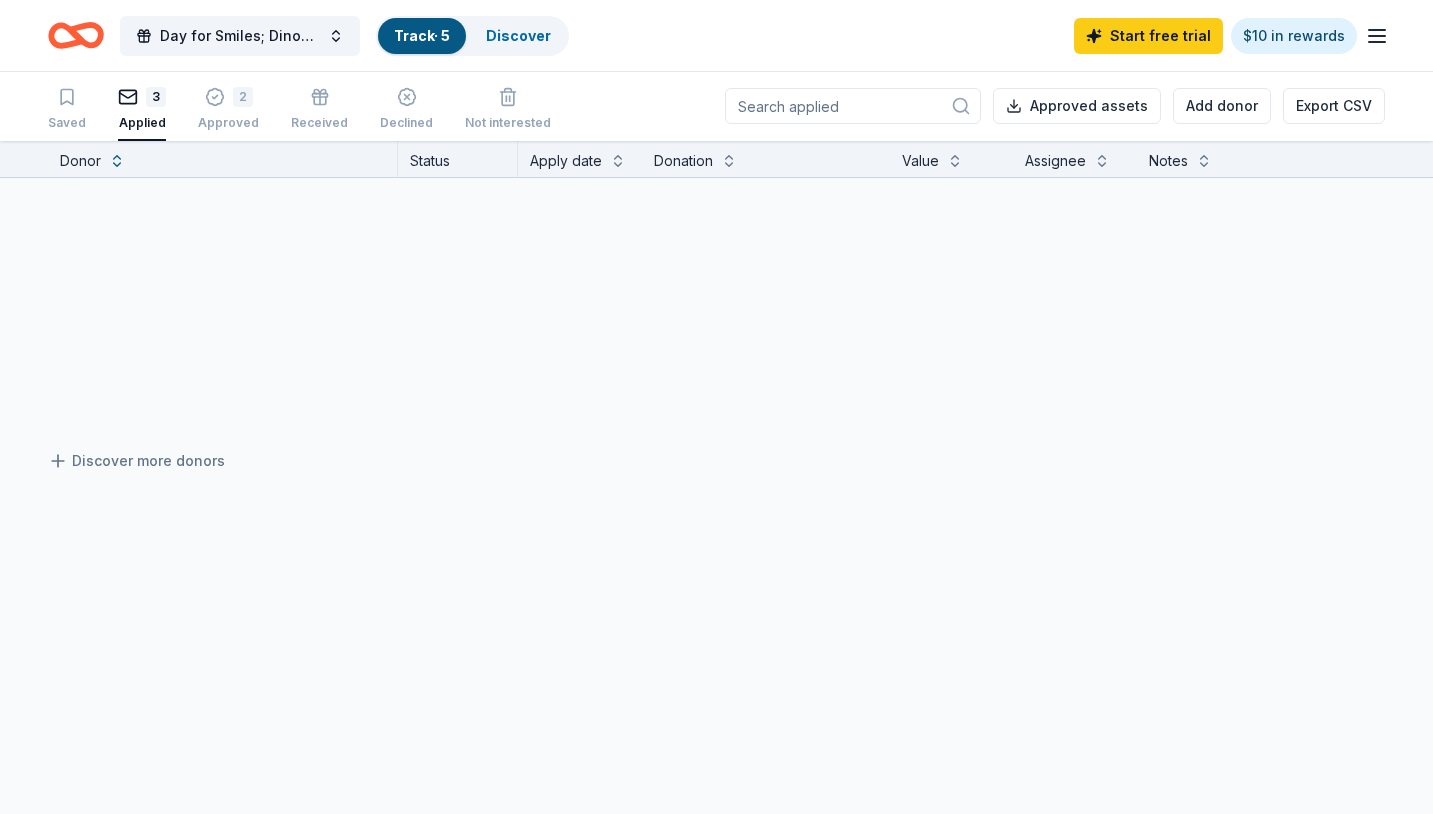 scroll, scrollTop: 0, scrollLeft: 0, axis: both 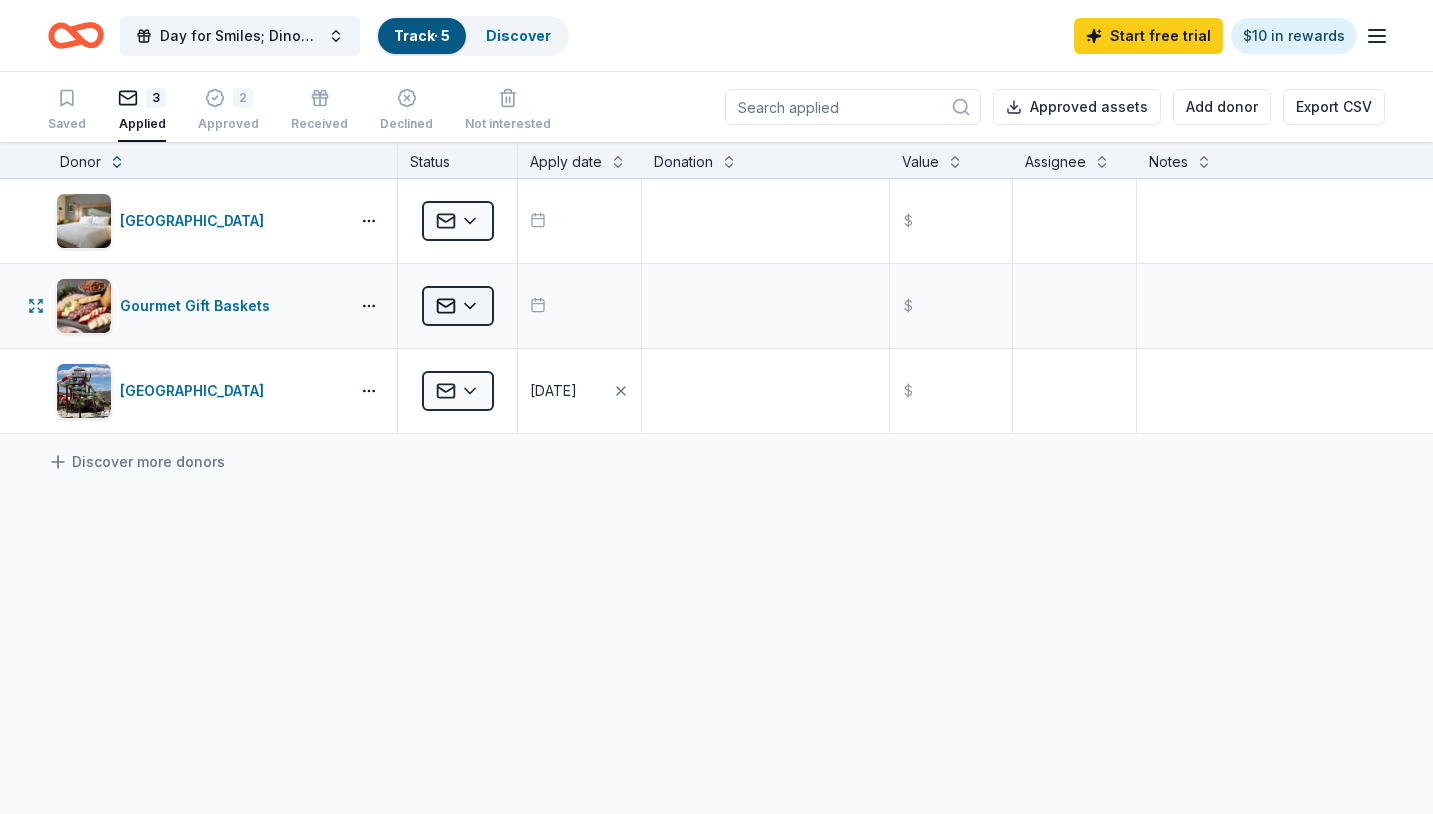 click on "Day for Smiles; Dinosaur [DATE] Track  · 5 Discover Start free  trial $10 in rewards Saved 3 Applied 2 Approved Received Declined Not interested  Approved assets Add donor Export CSV Donor Status Apply date Donation Value Assignee Notes Boomtown Casino Resort Applied   $ Gourmet Gift Baskets Applied   $ [GEOGRAPHIC_DATA] Zion Applied [DATE] $   Discover more donors Saved" at bounding box center (716, 407) 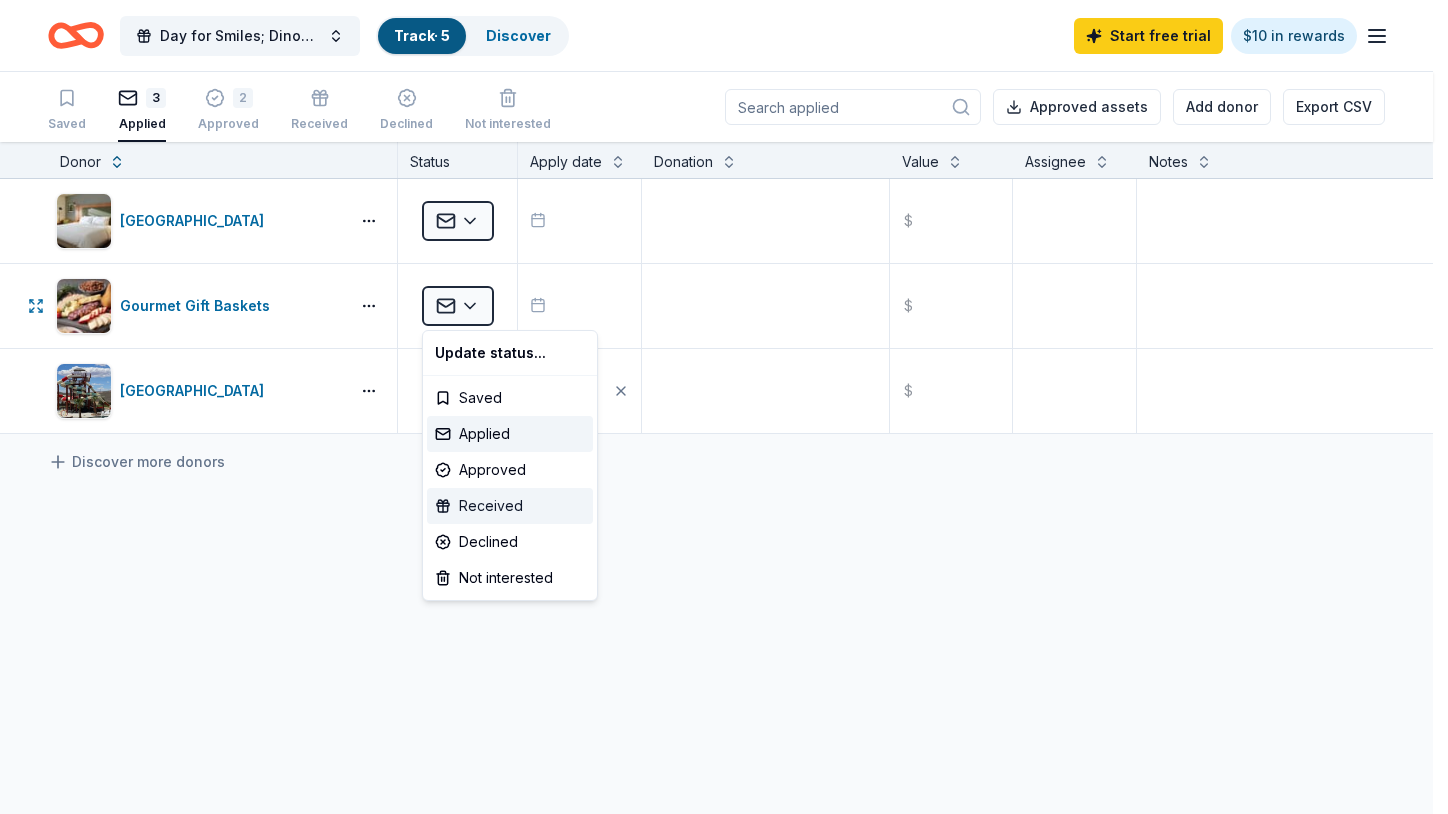 click on "Received" at bounding box center (510, 506) 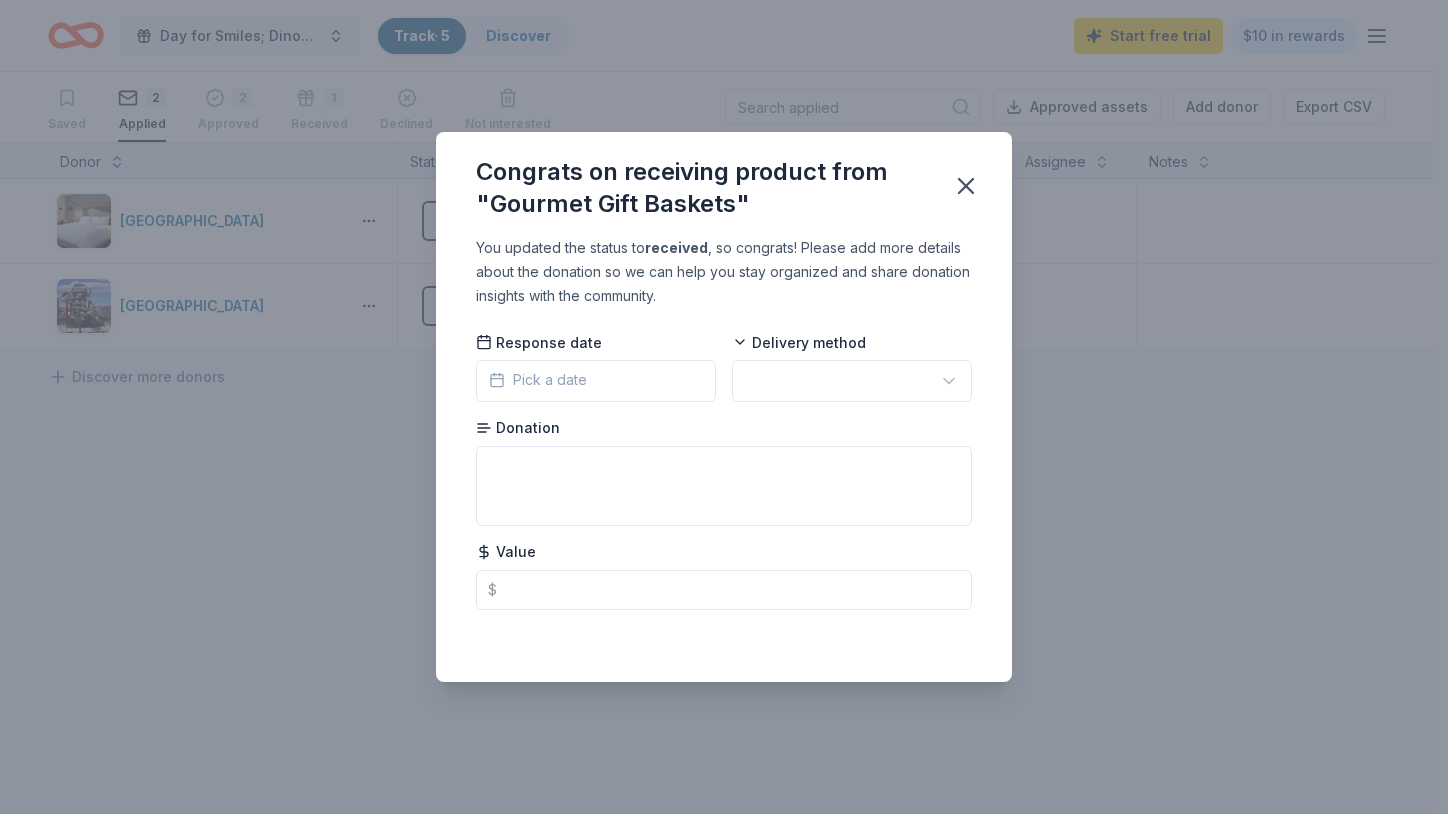 click on "Pick a date" at bounding box center [596, 381] 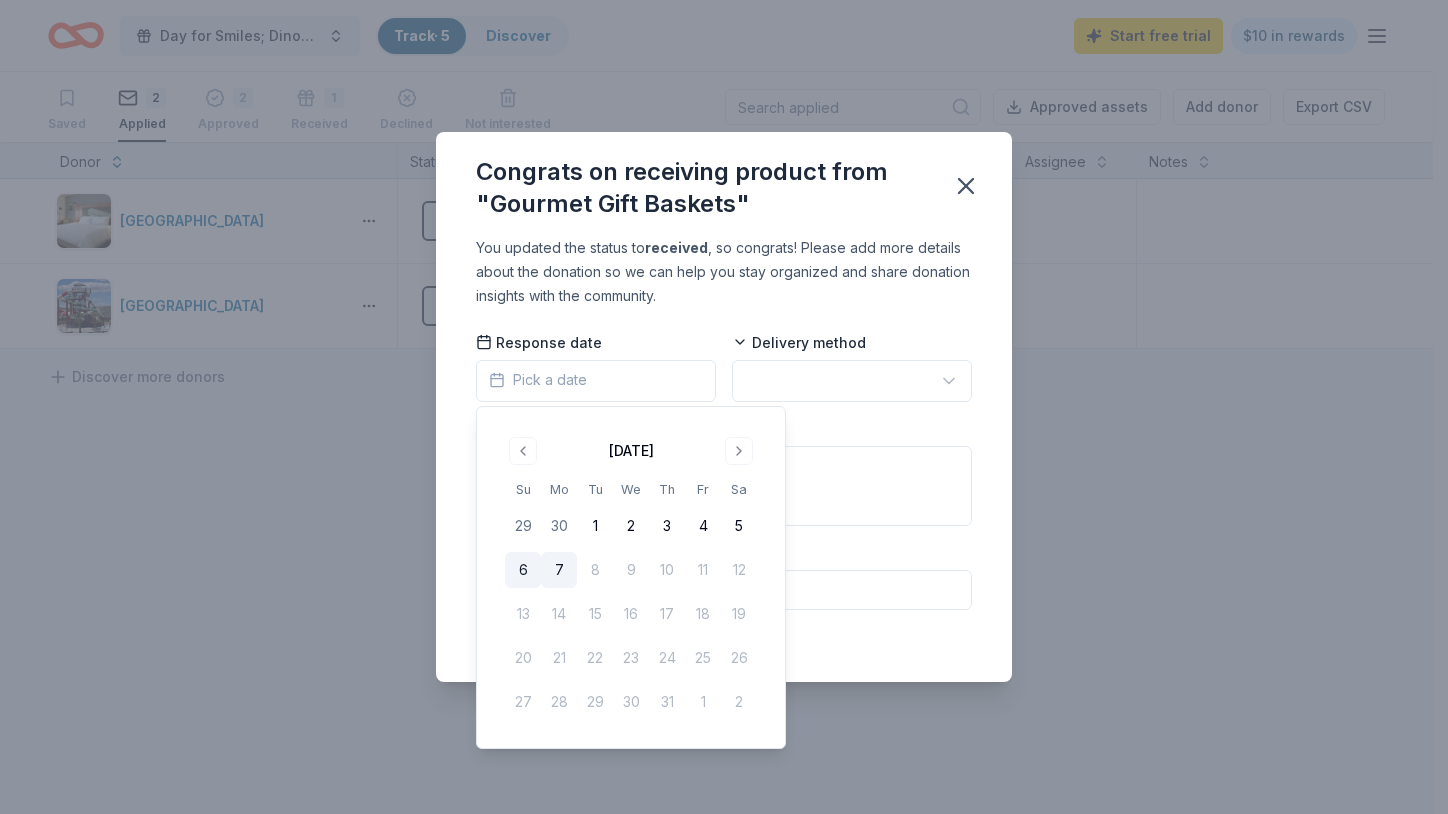 click on "6" at bounding box center (523, 570) 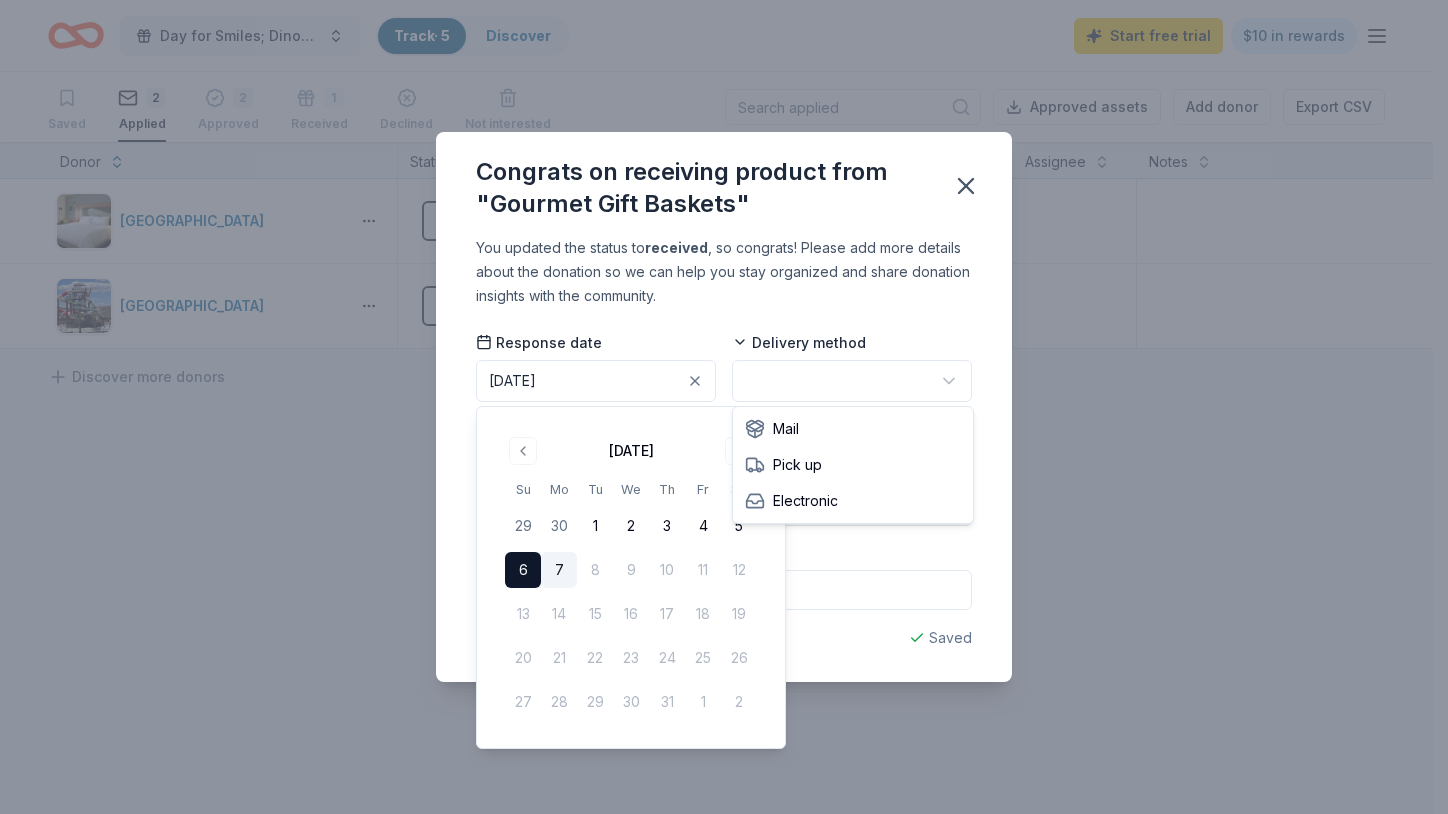 click on "Day for Smiles; Dinosaur [DATE] Track  · 5 Discover Start free  trial $10 in rewards Saved 2 Applied 2 Approved 1 Received Declined Not interested  Approved assets Add donor Export CSV Donor Status Apply date Donation Value Assignee Notes Boomtown Casino Resort Applied   $ [GEOGRAPHIC_DATA] Zion Applied [DATE] $   Discover more donors Saved Congrats on receiving product from "Gourmet Gift Baskets" You updated the status to  received , so congrats! Please add more details about the donation so we can help you stay organized and share donation insights with the community. Response date [DATE] Delivery method Donation Value $ Saved [DATE] Su Mo Tu We Th Fr Sa 29 30 1 2 3 4 5 6 7 8 9 10 11 12 13 14 15 16 17 18 19 20 21 22 23 24 25 26 27 28 29 30 31 1 2 How the donation will get to you How the donation will get to you Mail Pick up Electronic" at bounding box center (724, 407) 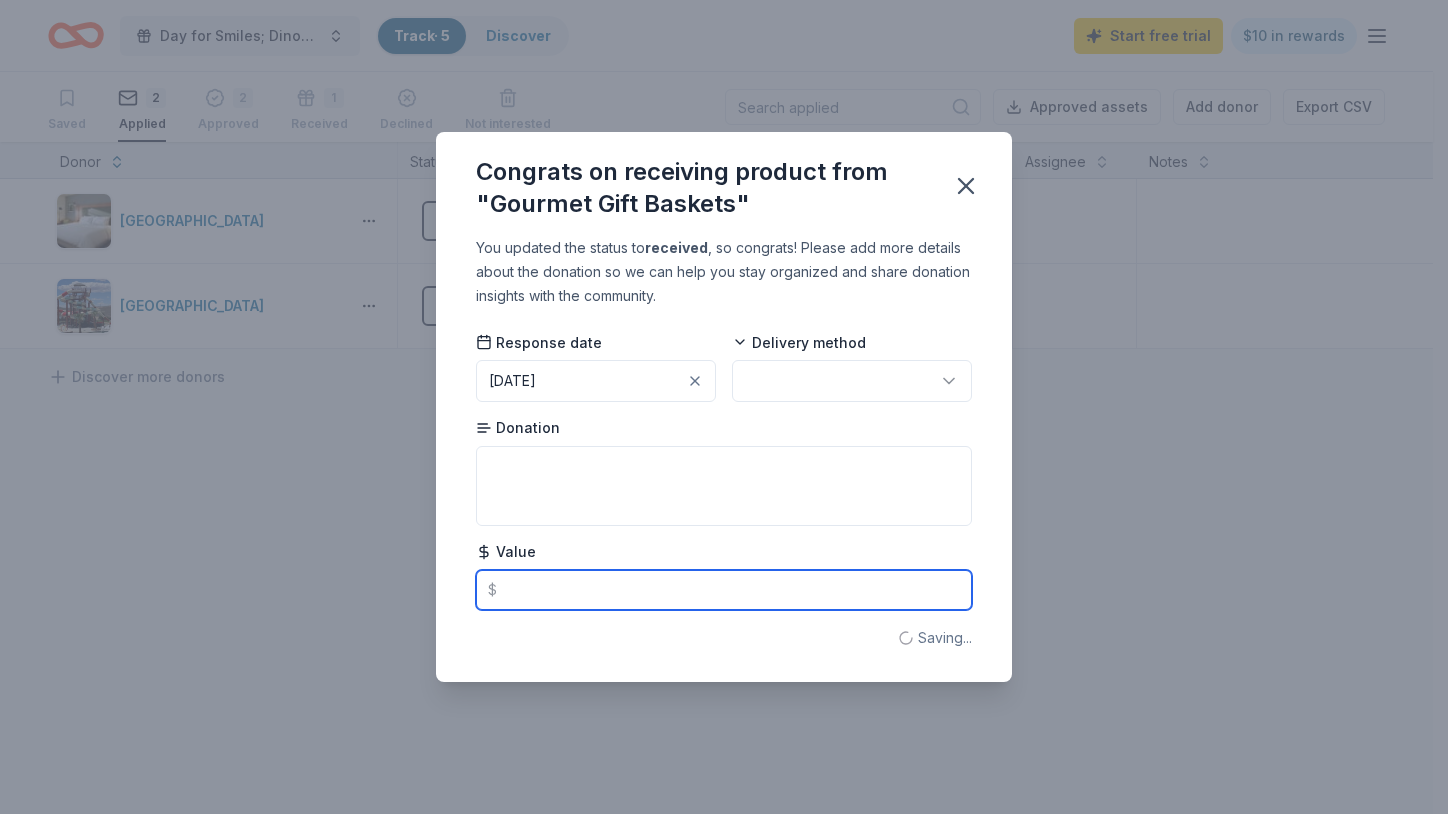 click at bounding box center (724, 590) 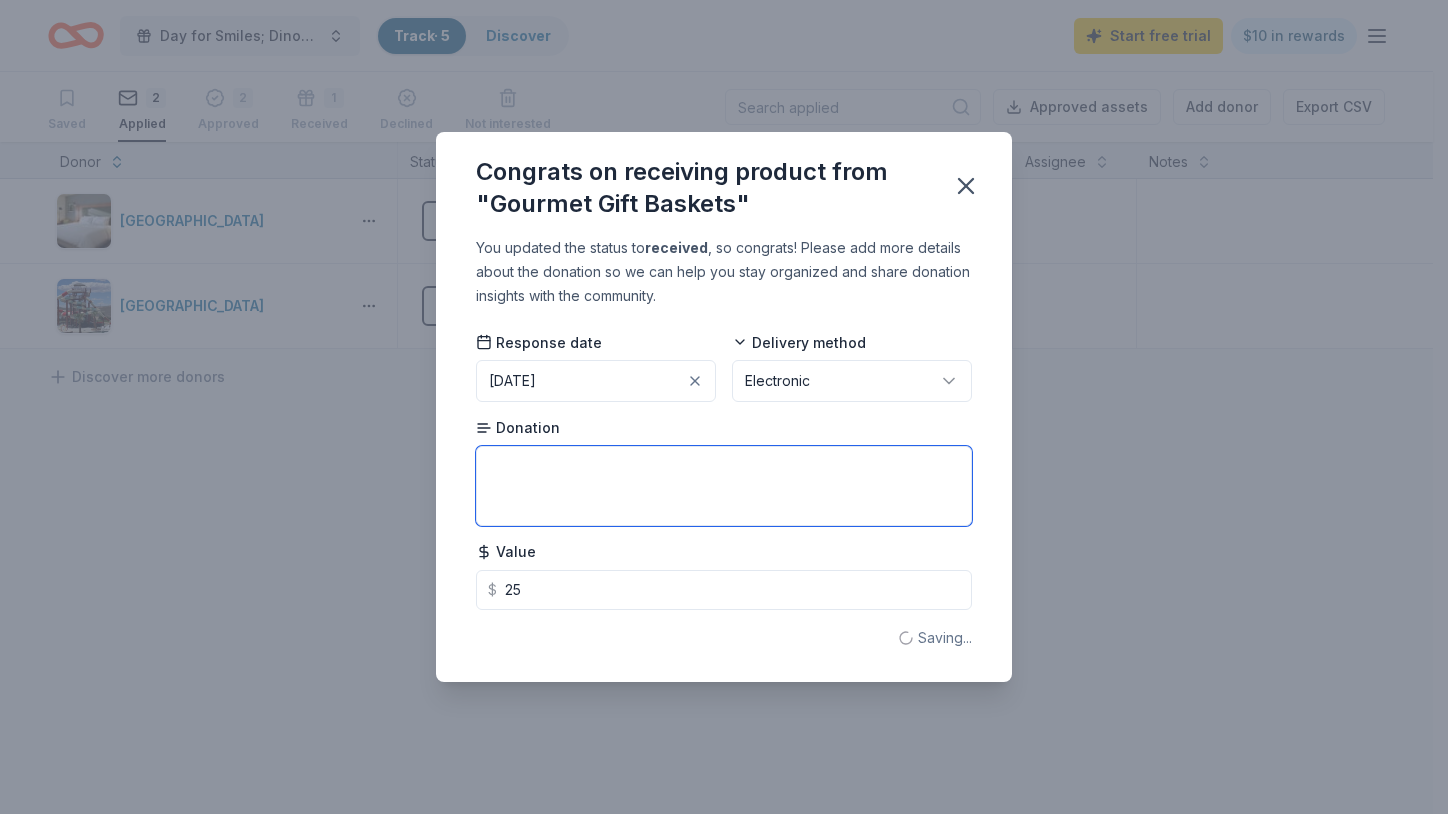 type on "25.00" 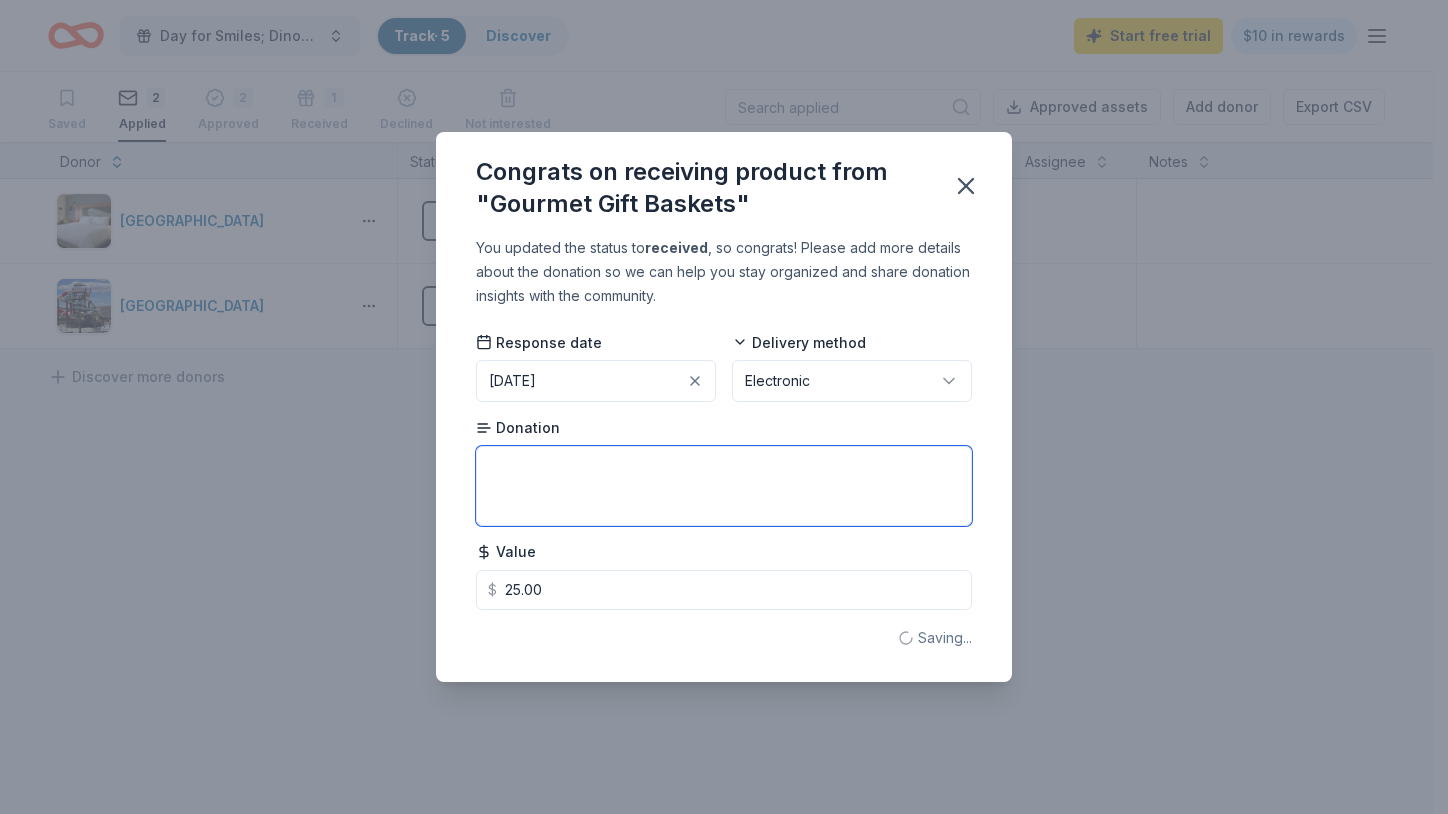 click at bounding box center [724, 486] 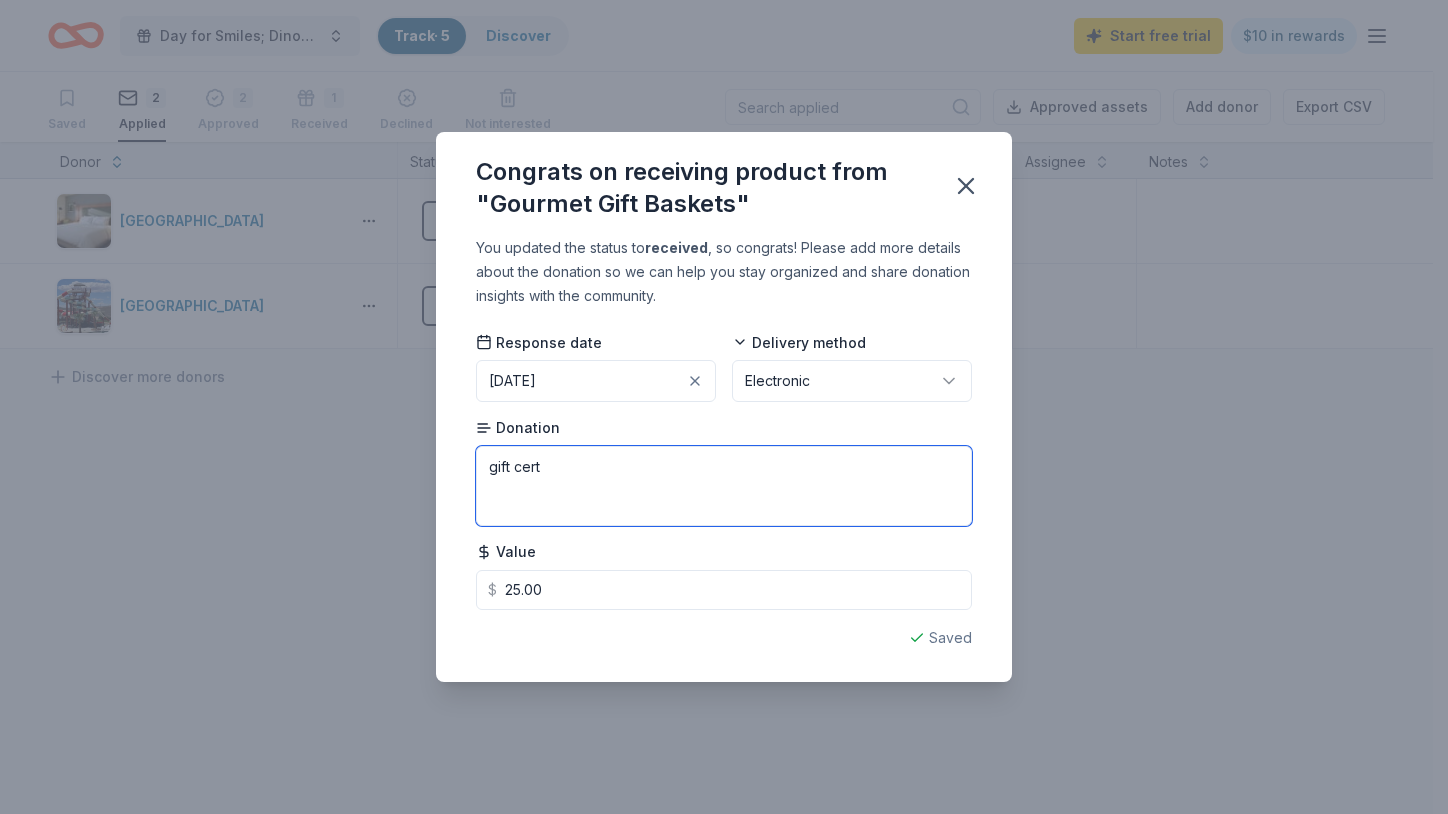 click on "gift cert" at bounding box center (724, 486) 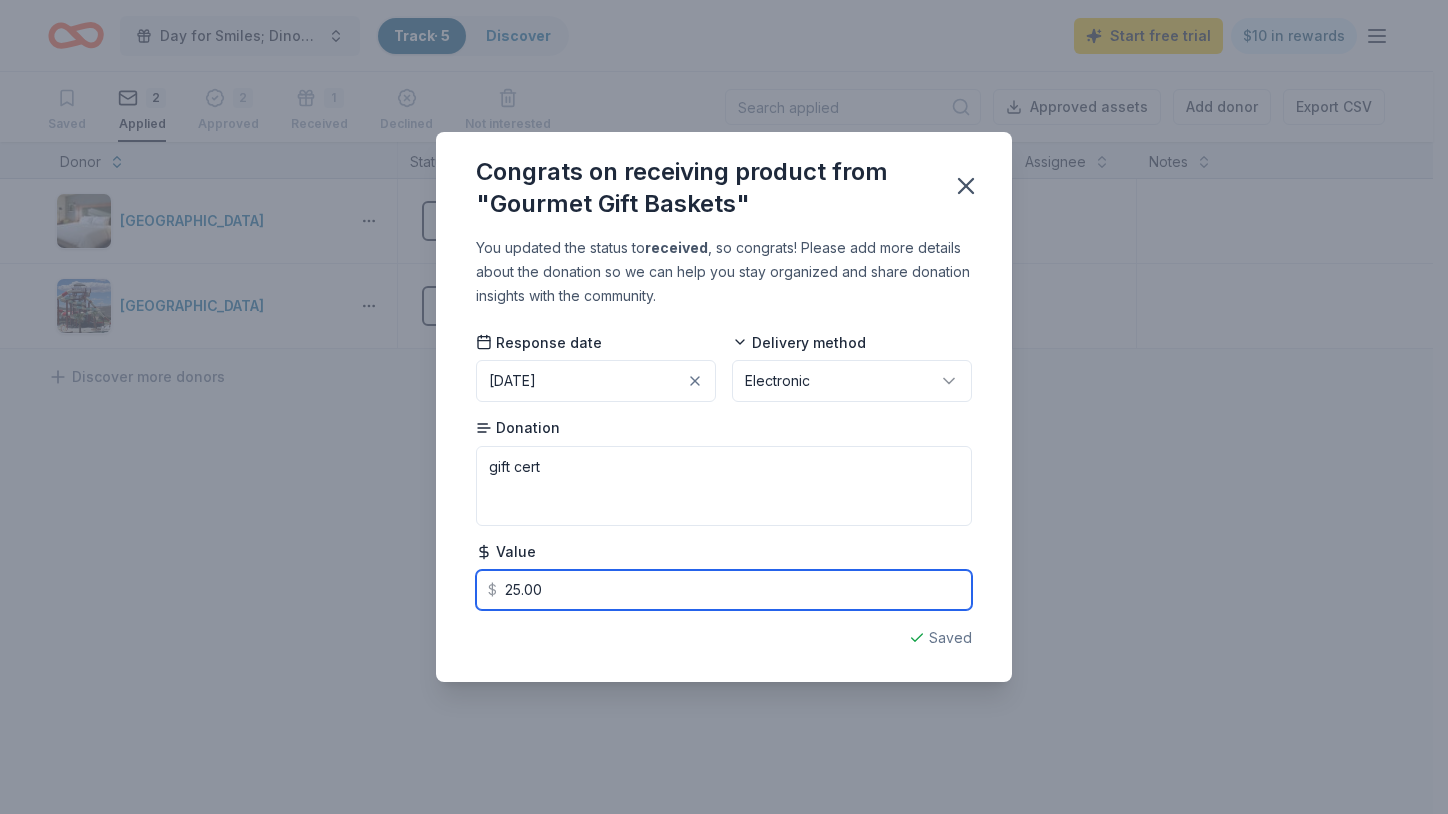 click on "25.00" at bounding box center [724, 590] 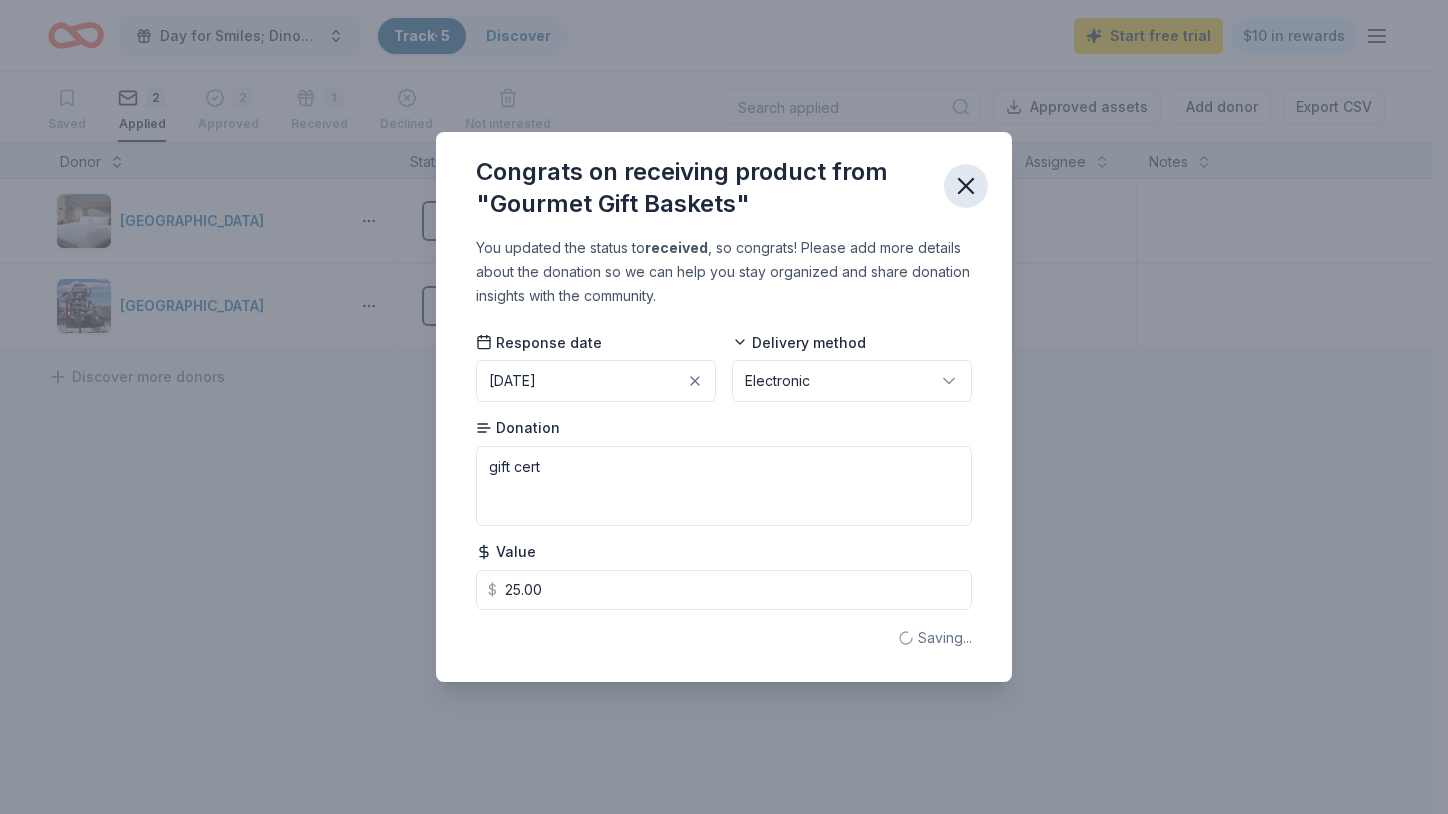 click 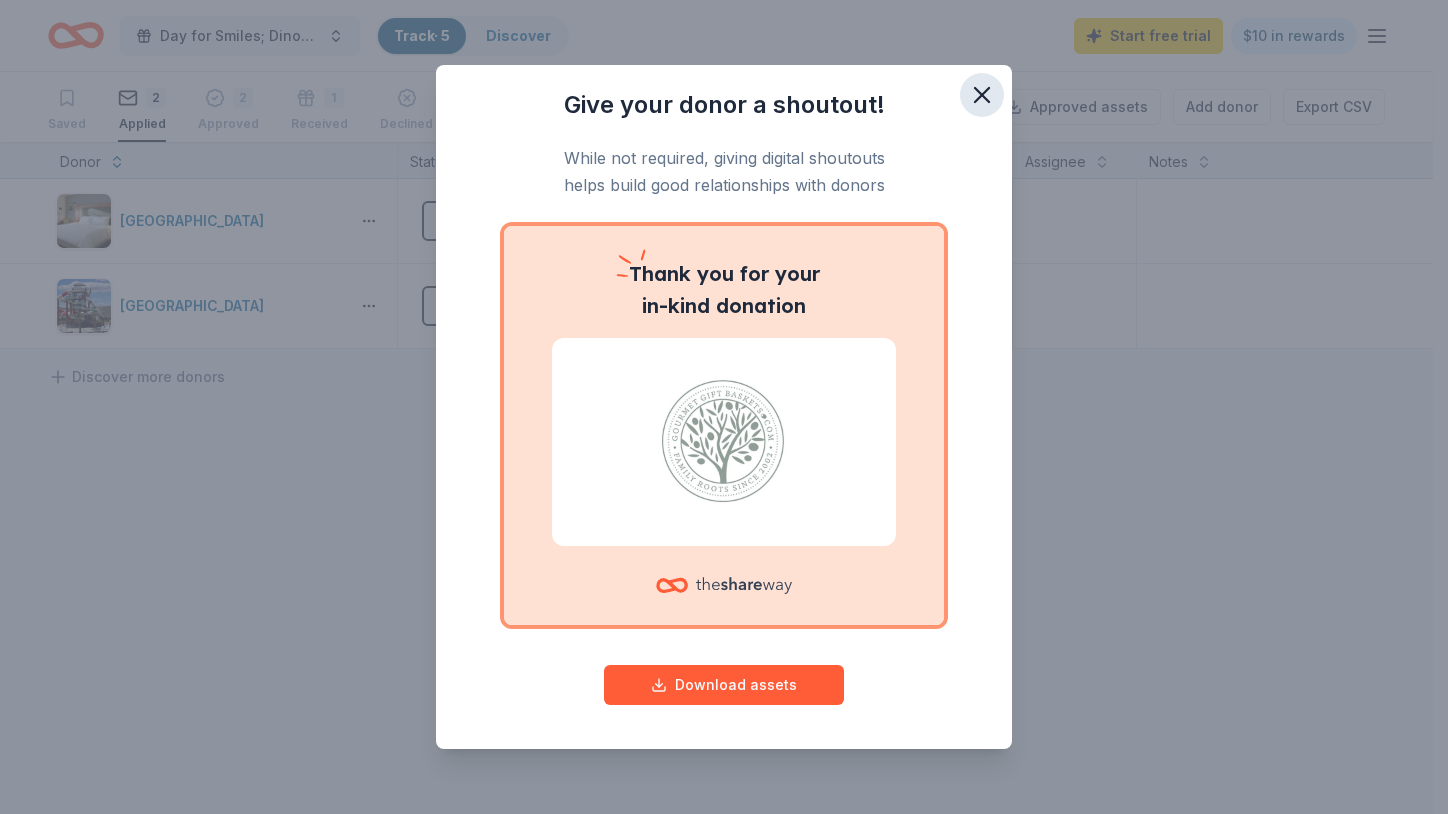 click 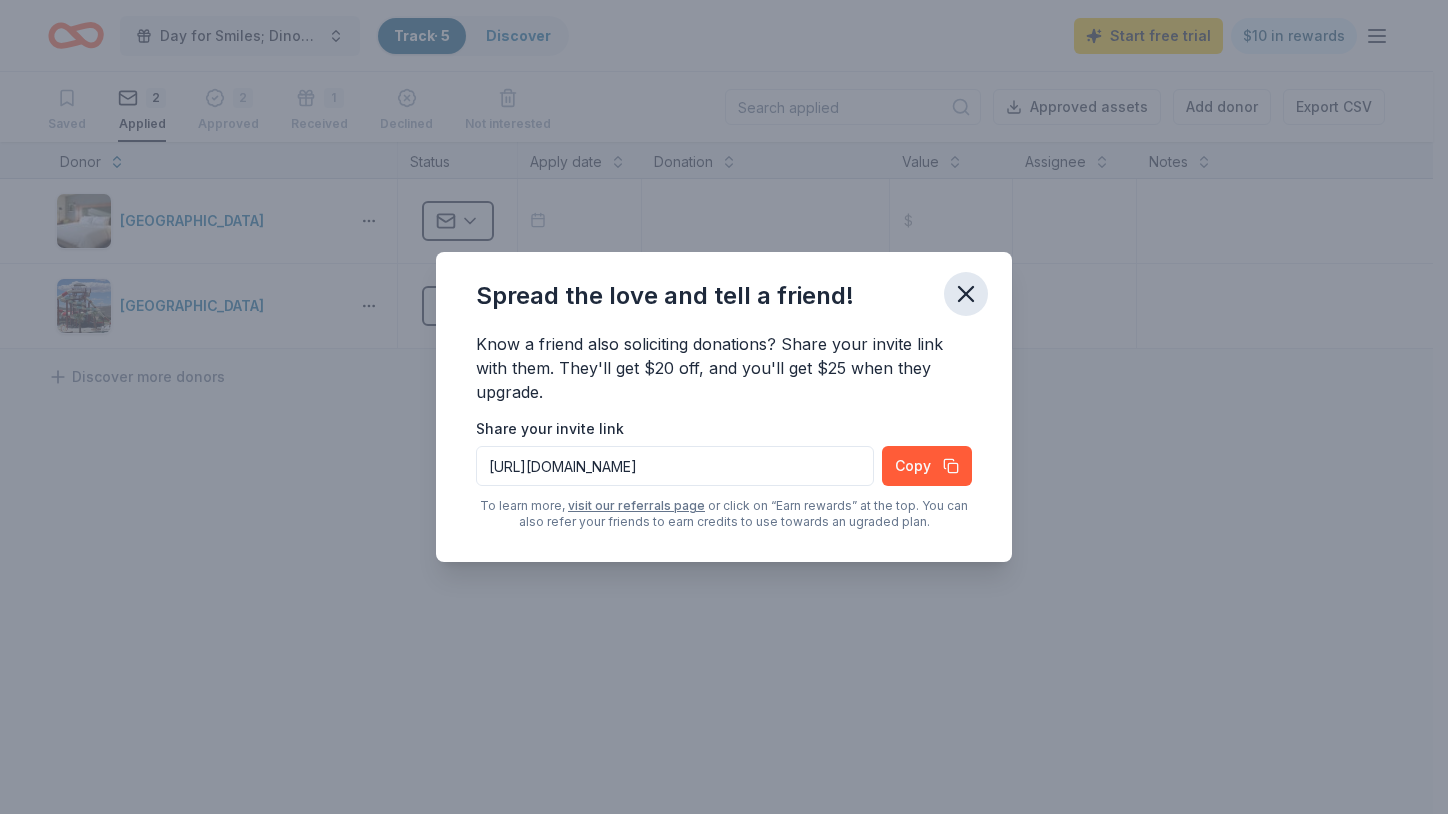 click 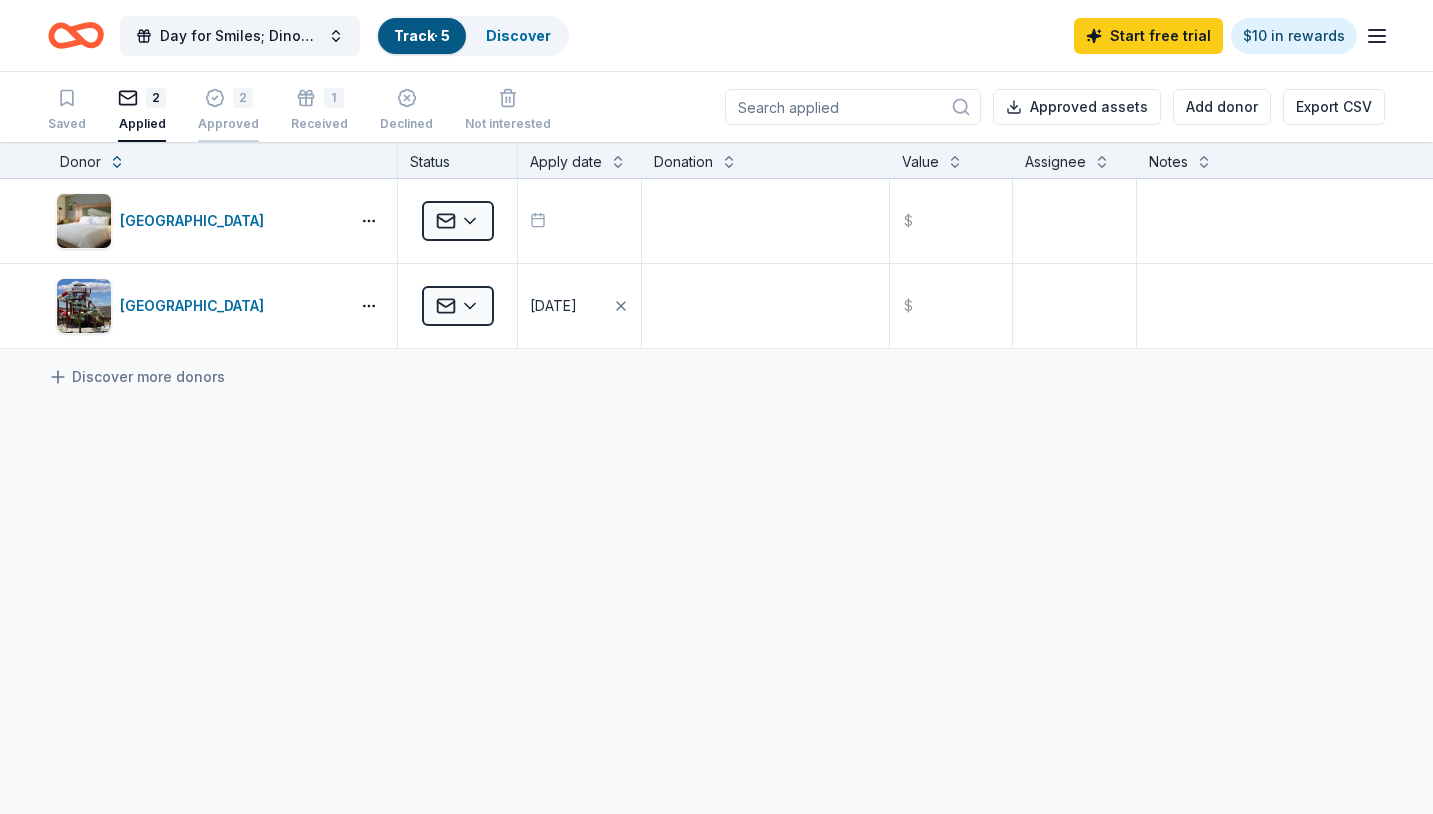 click on "Approved" at bounding box center (228, 124) 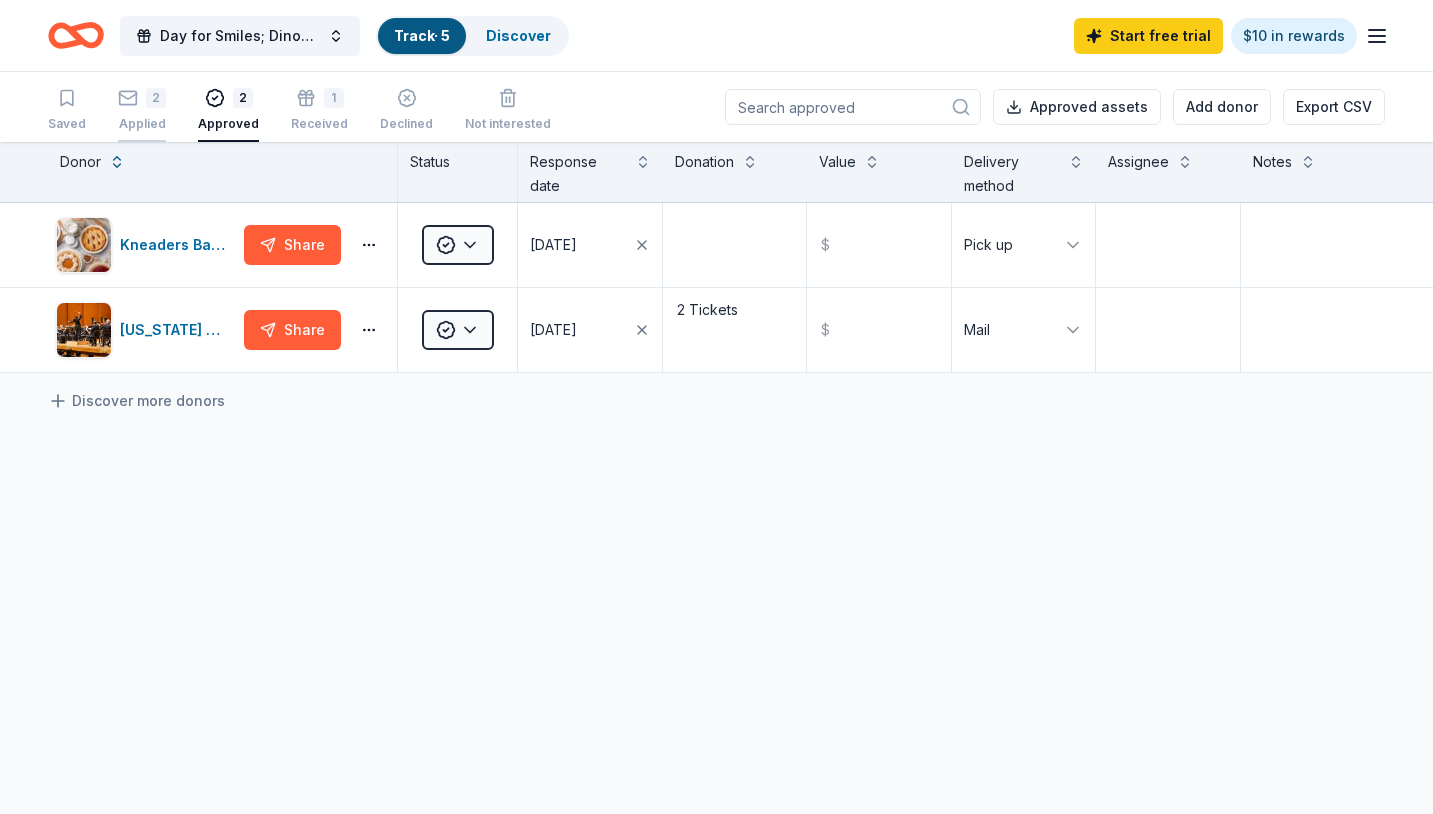 click on "Applied" at bounding box center (142, 124) 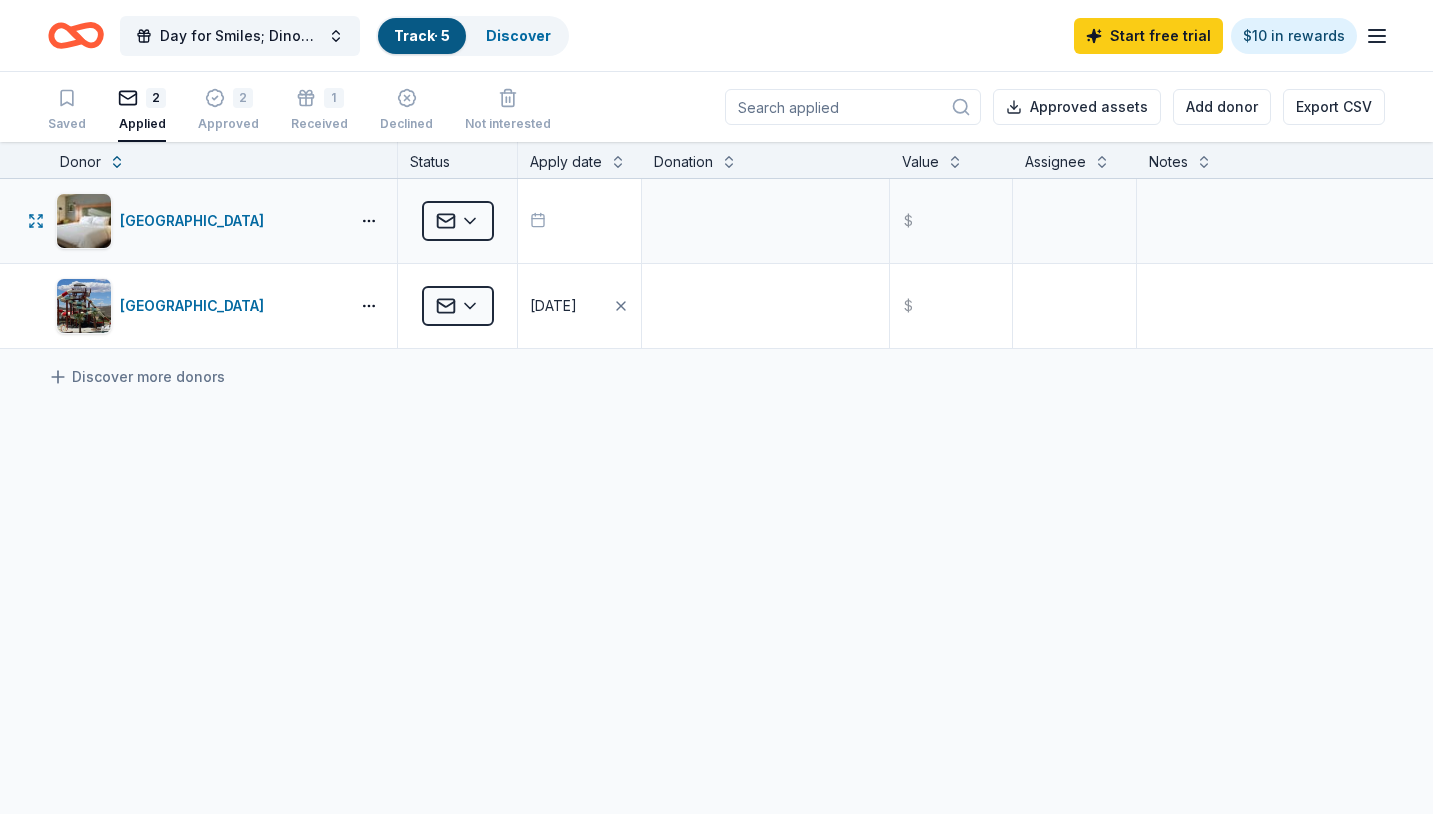 click at bounding box center (542, 218) 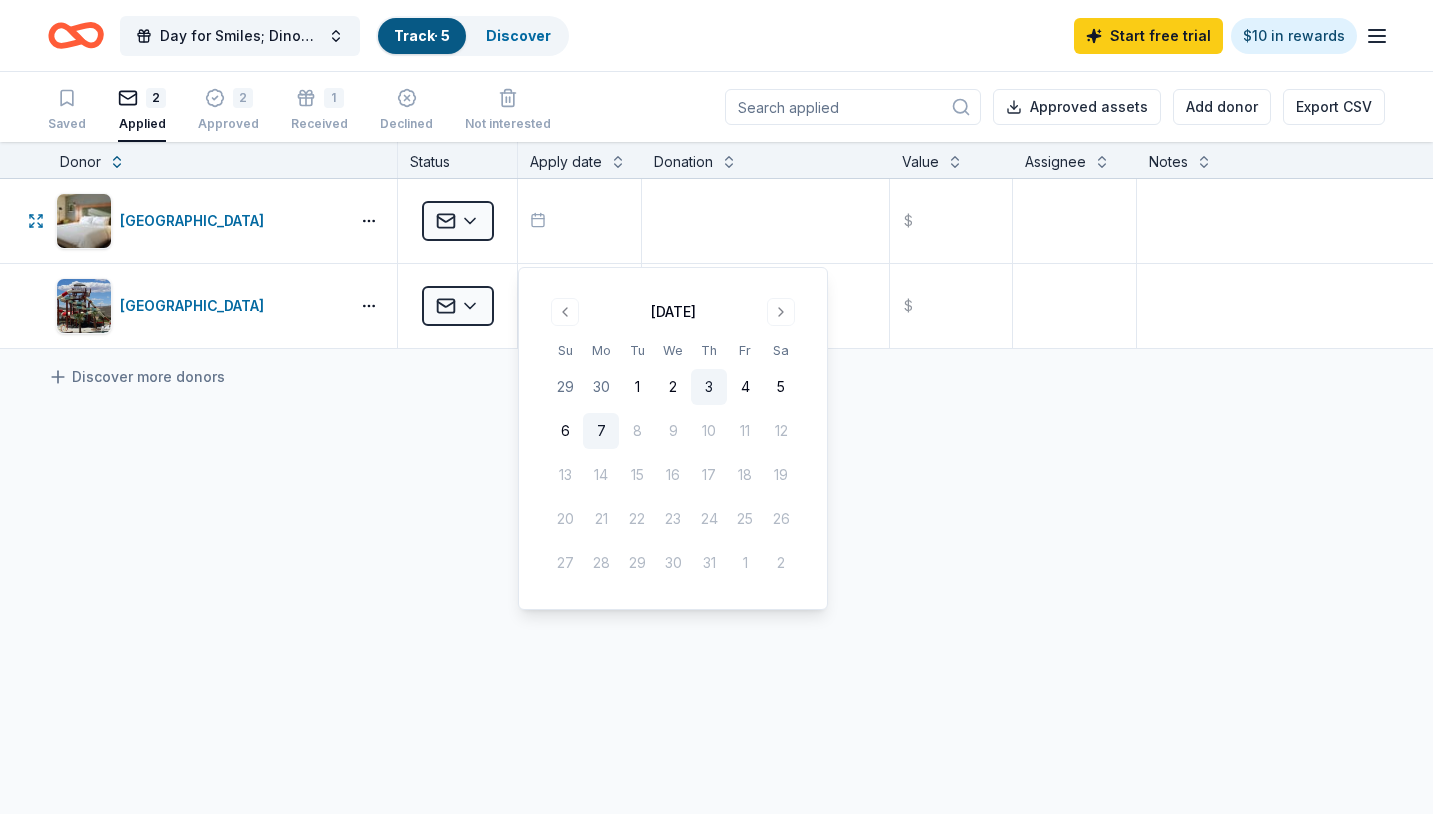 click on "3" at bounding box center [709, 387] 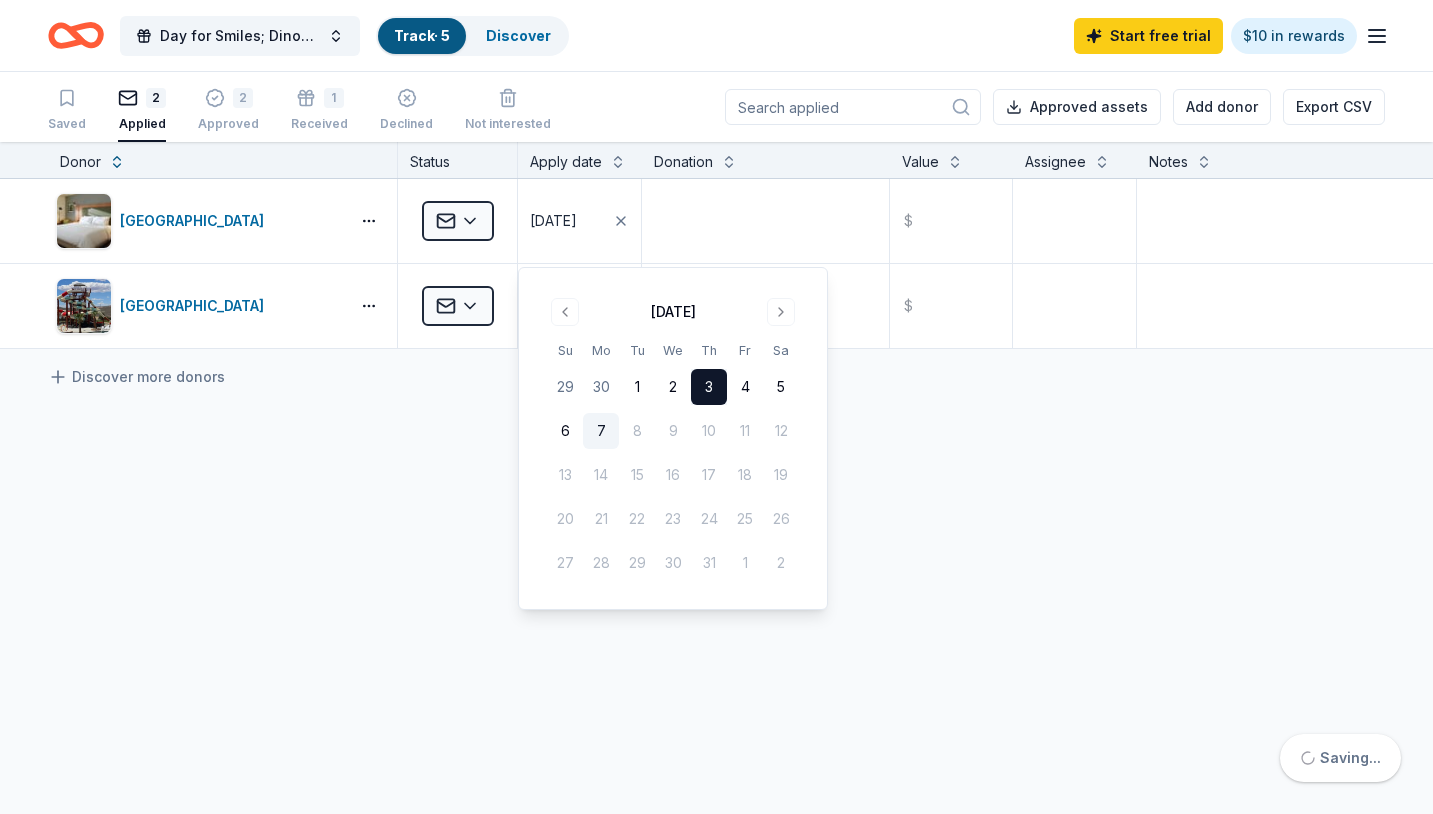 click on "[GEOGRAPHIC_DATA] Applied [DATE] $ [GEOGRAPHIC_DATA] Applied [DATE] $   Discover more donors" at bounding box center (716, 452) 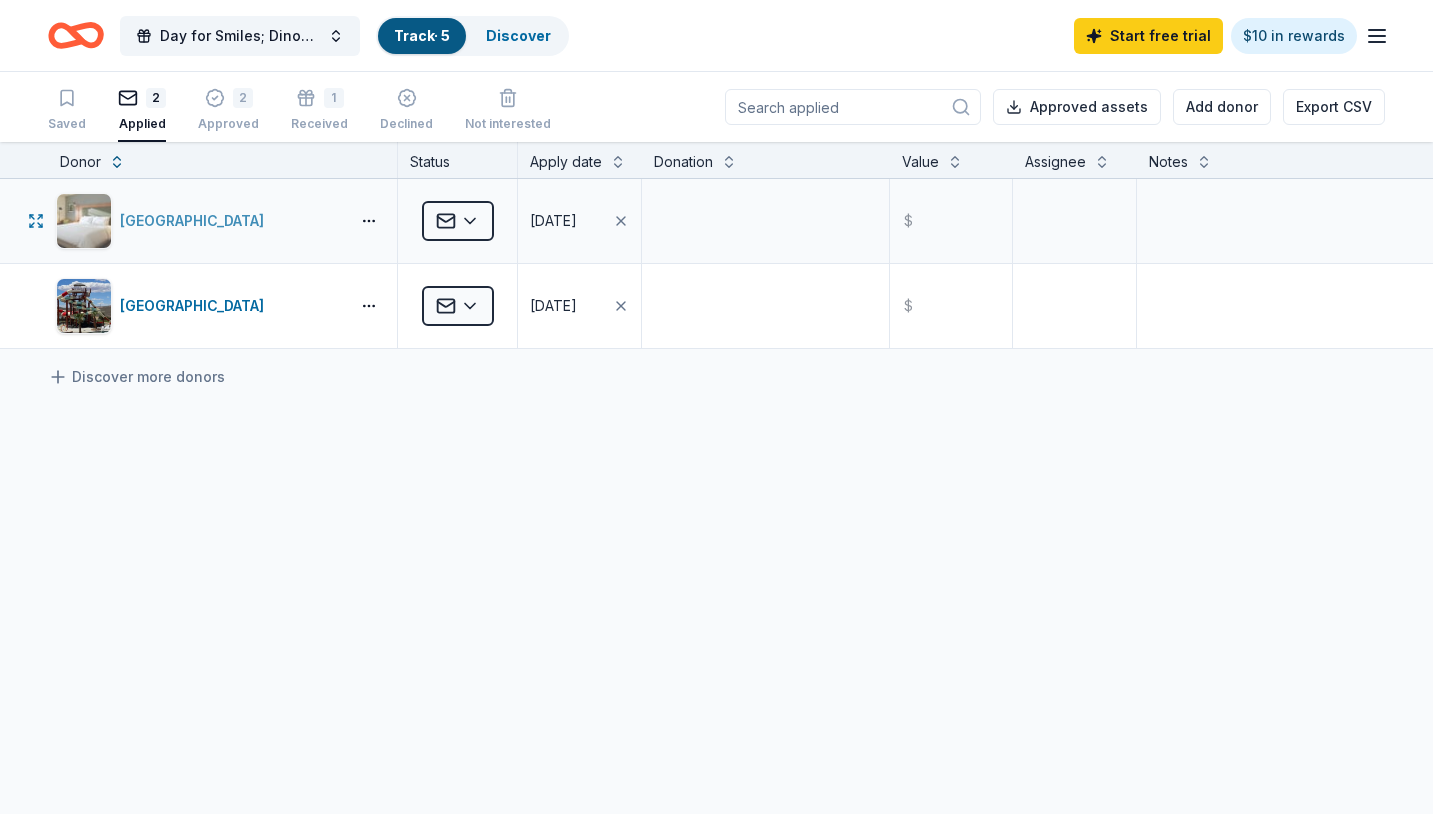 click on "[GEOGRAPHIC_DATA]" at bounding box center [196, 221] 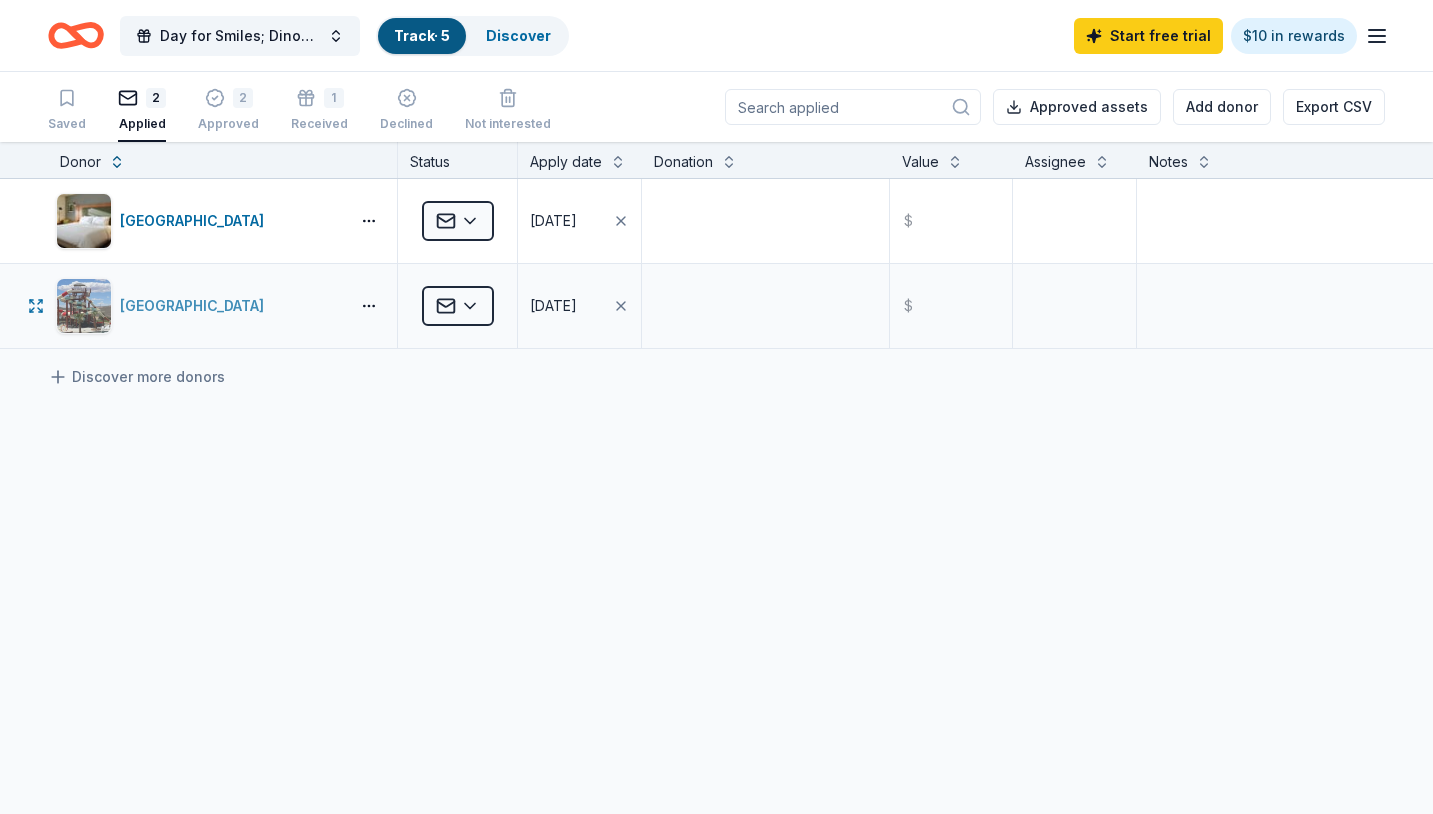 click on "[GEOGRAPHIC_DATA]" at bounding box center [196, 306] 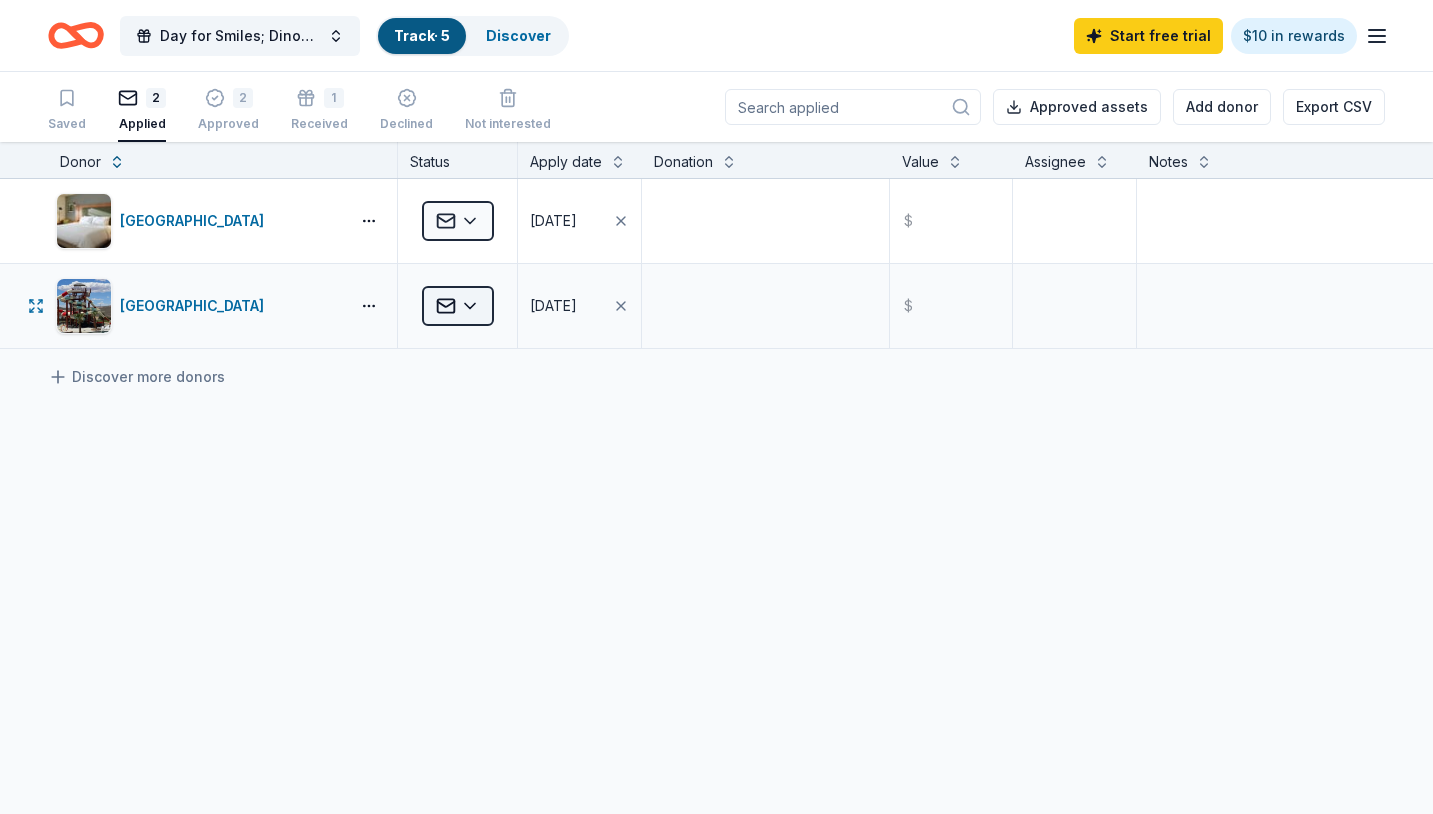 click on "Day for Smiles; Dinosaur [DATE] Track  · 5 Discover Start free  trial $10 in rewards Saved 2 Applied 2 Approved 1 Received Declined Not interested  Approved assets Add donor Export CSV Donor Status Apply date Donation Value Assignee Notes [GEOGRAPHIC_DATA] Applied [DATE] $ [GEOGRAPHIC_DATA] Zion Applied [DATE] $   Discover more donors Saved" at bounding box center [716, 407] 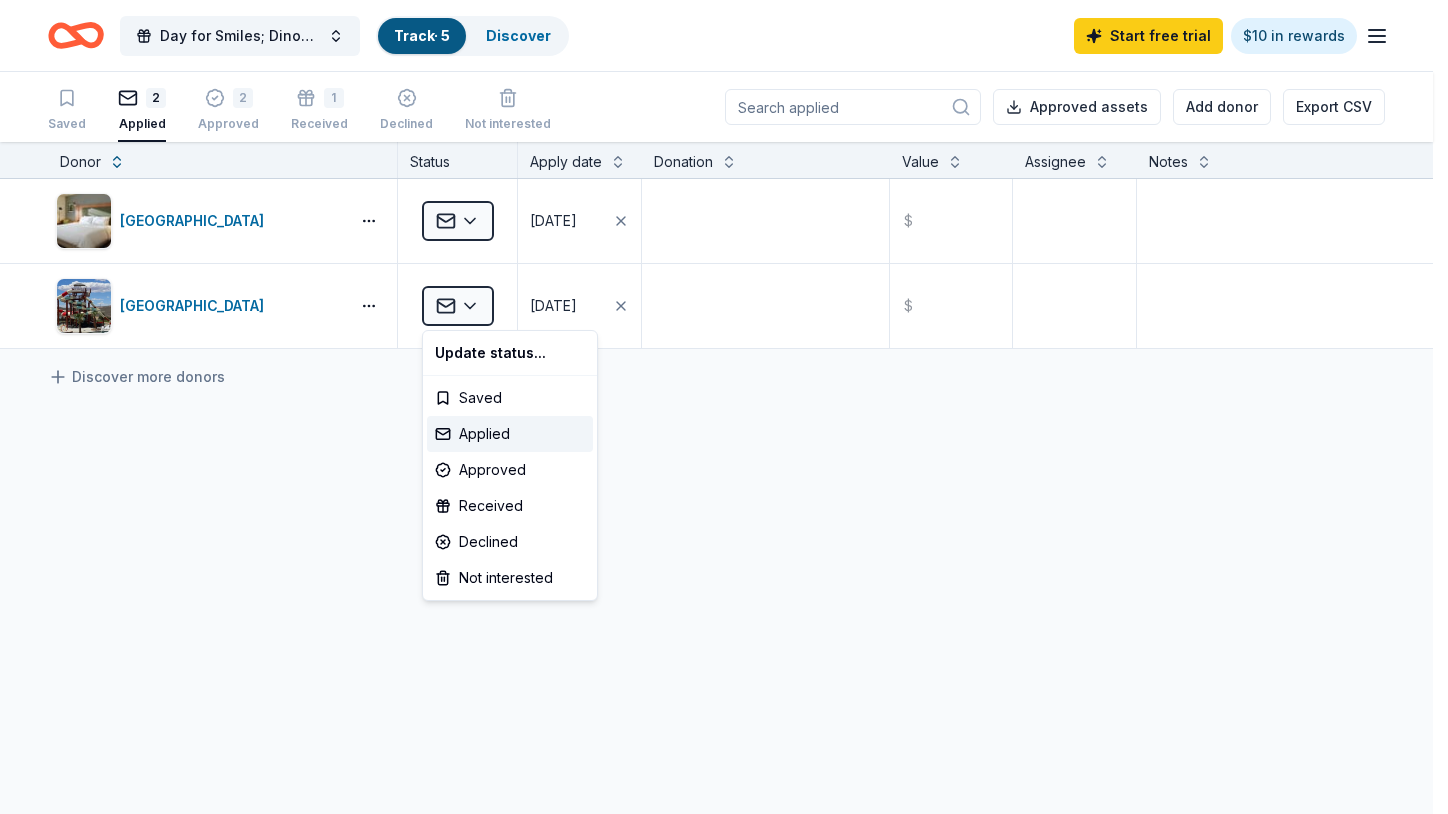 click on "Day for Smiles; Dinosaur [DATE] Track  · 5 Discover Start free  trial $10 in rewards Saved 2 Applied 2 Approved 1 Received Declined Not interested  Approved assets Add donor Export CSV Donor Status Apply date Donation Value Assignee Notes [GEOGRAPHIC_DATA] Applied [DATE] $ [GEOGRAPHIC_DATA] Zion Applied [DATE] $   Discover more donors Saved Update status... Saved Applied Approved Received Declined Not interested" at bounding box center (724, 407) 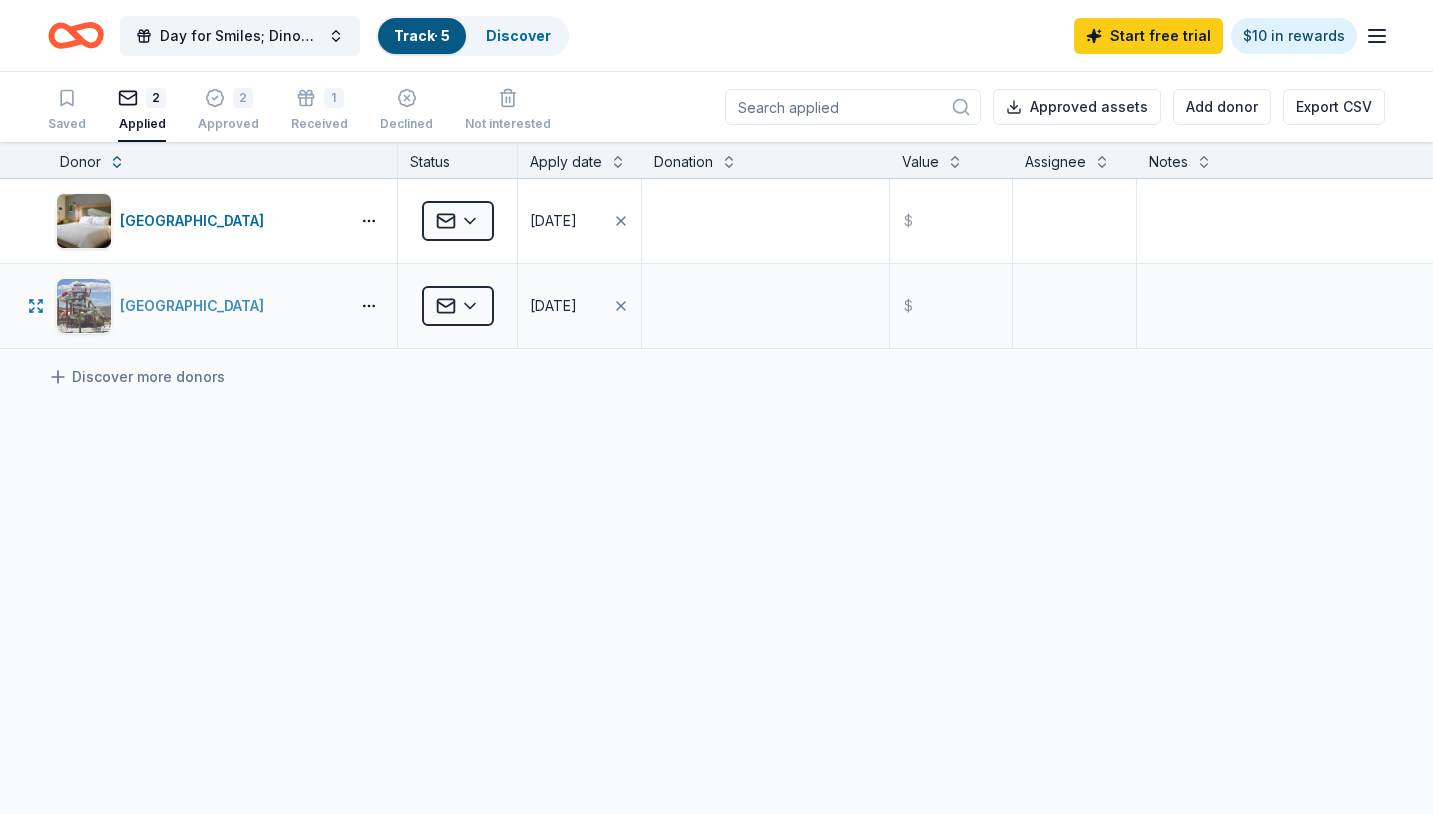 click on "[GEOGRAPHIC_DATA]" at bounding box center (198, 306) 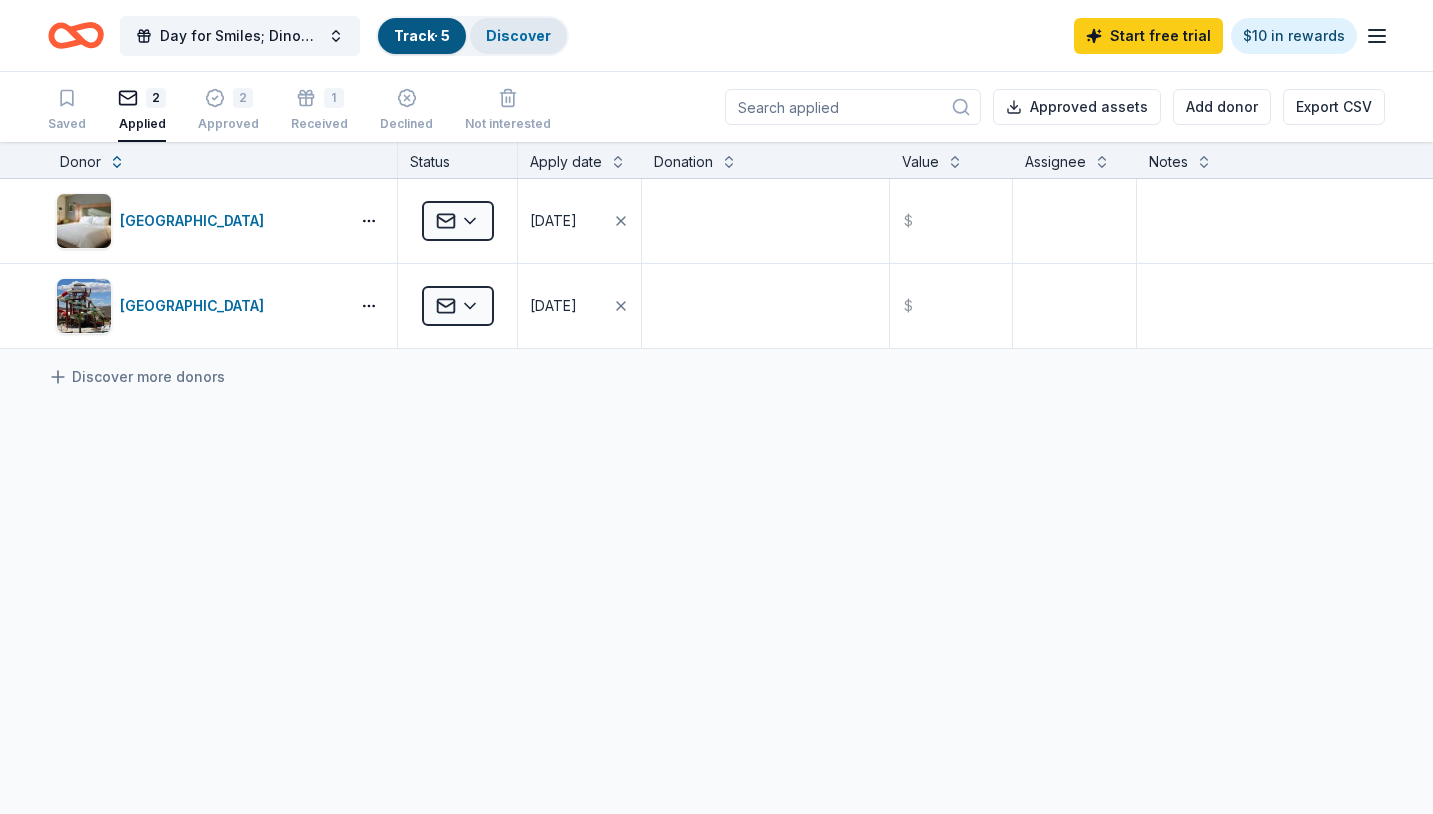 click on "Discover" at bounding box center [518, 35] 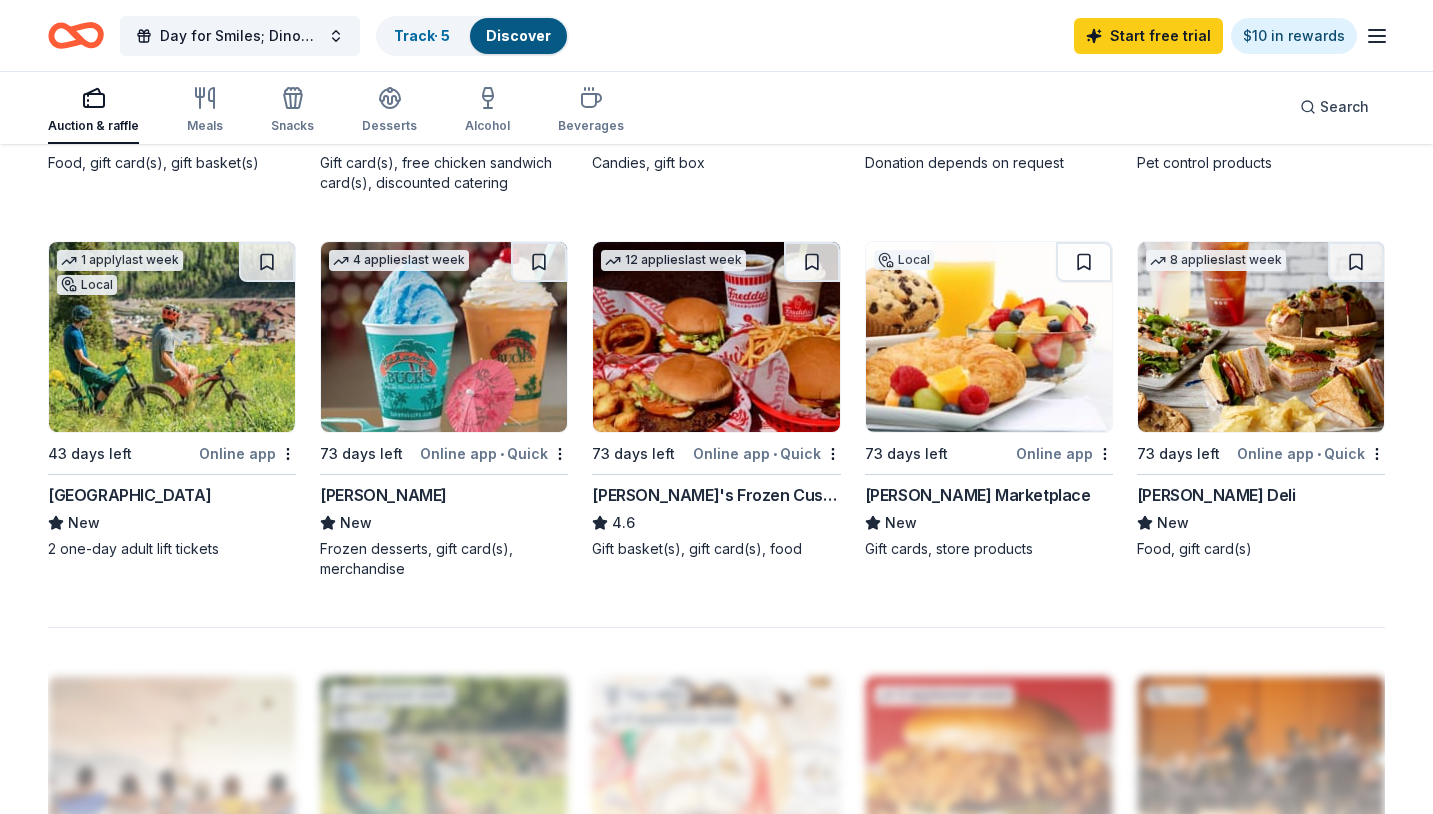 scroll, scrollTop: 1300, scrollLeft: 0, axis: vertical 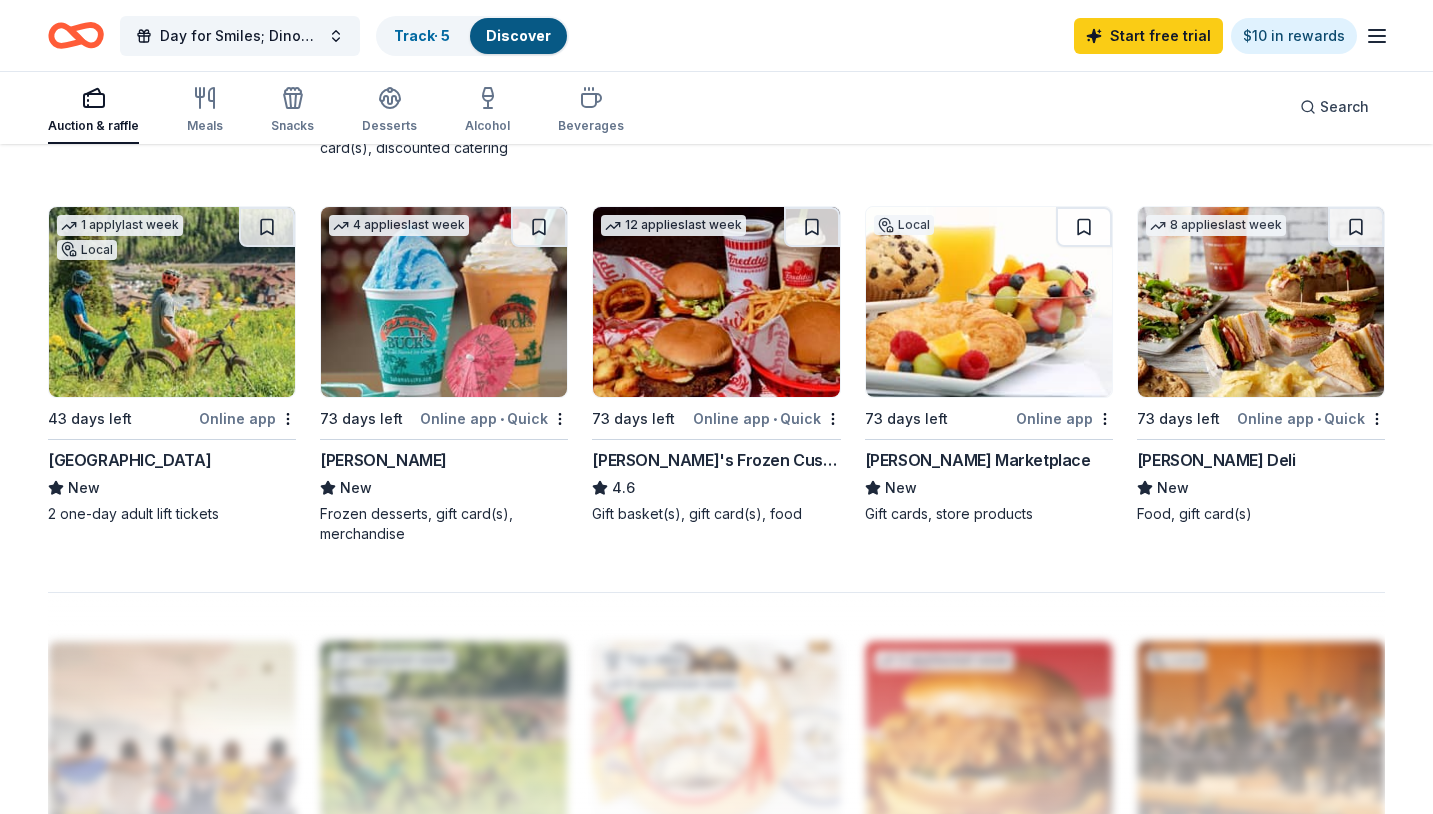 click at bounding box center [989, 302] 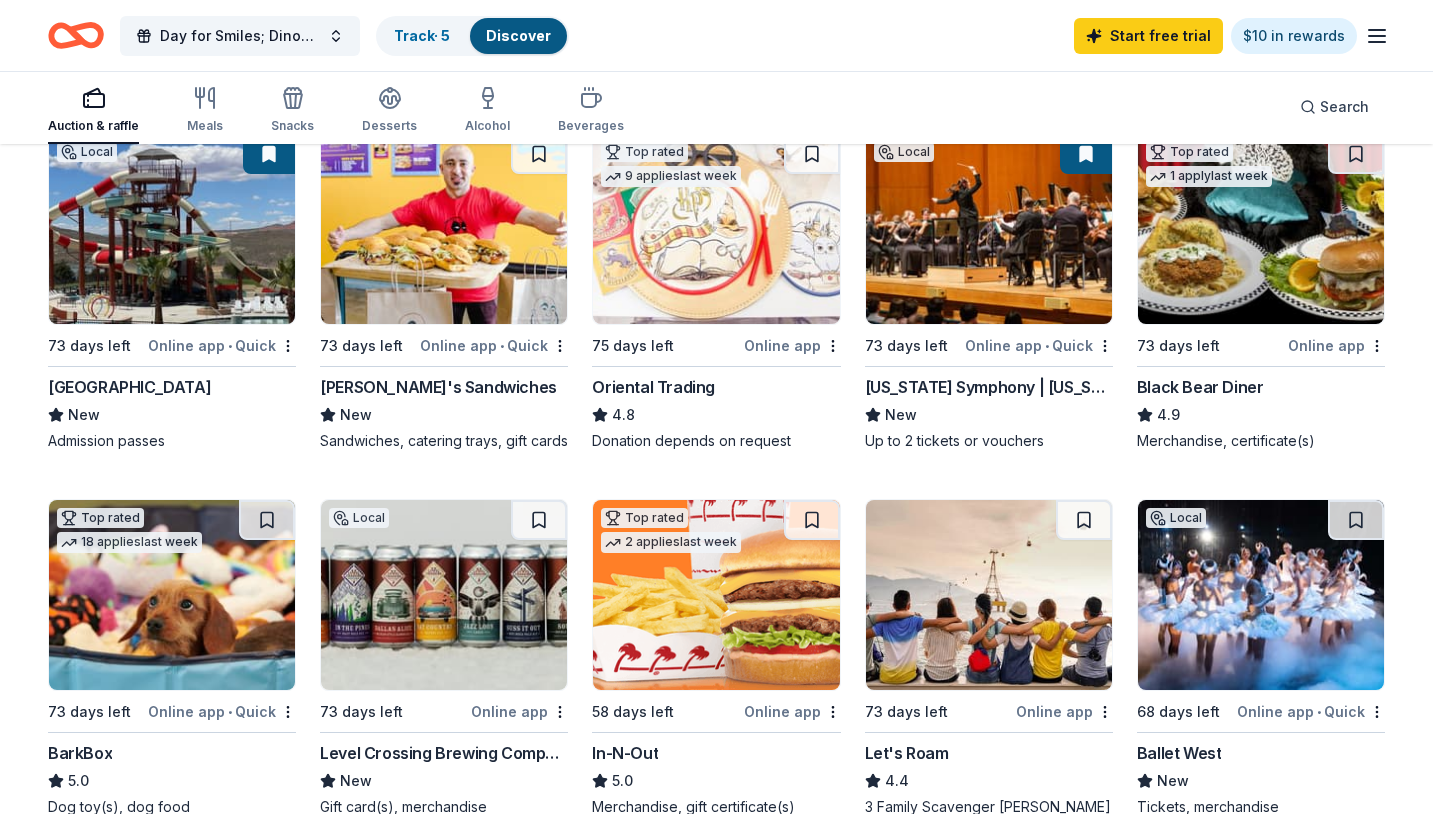 scroll, scrollTop: 200, scrollLeft: 0, axis: vertical 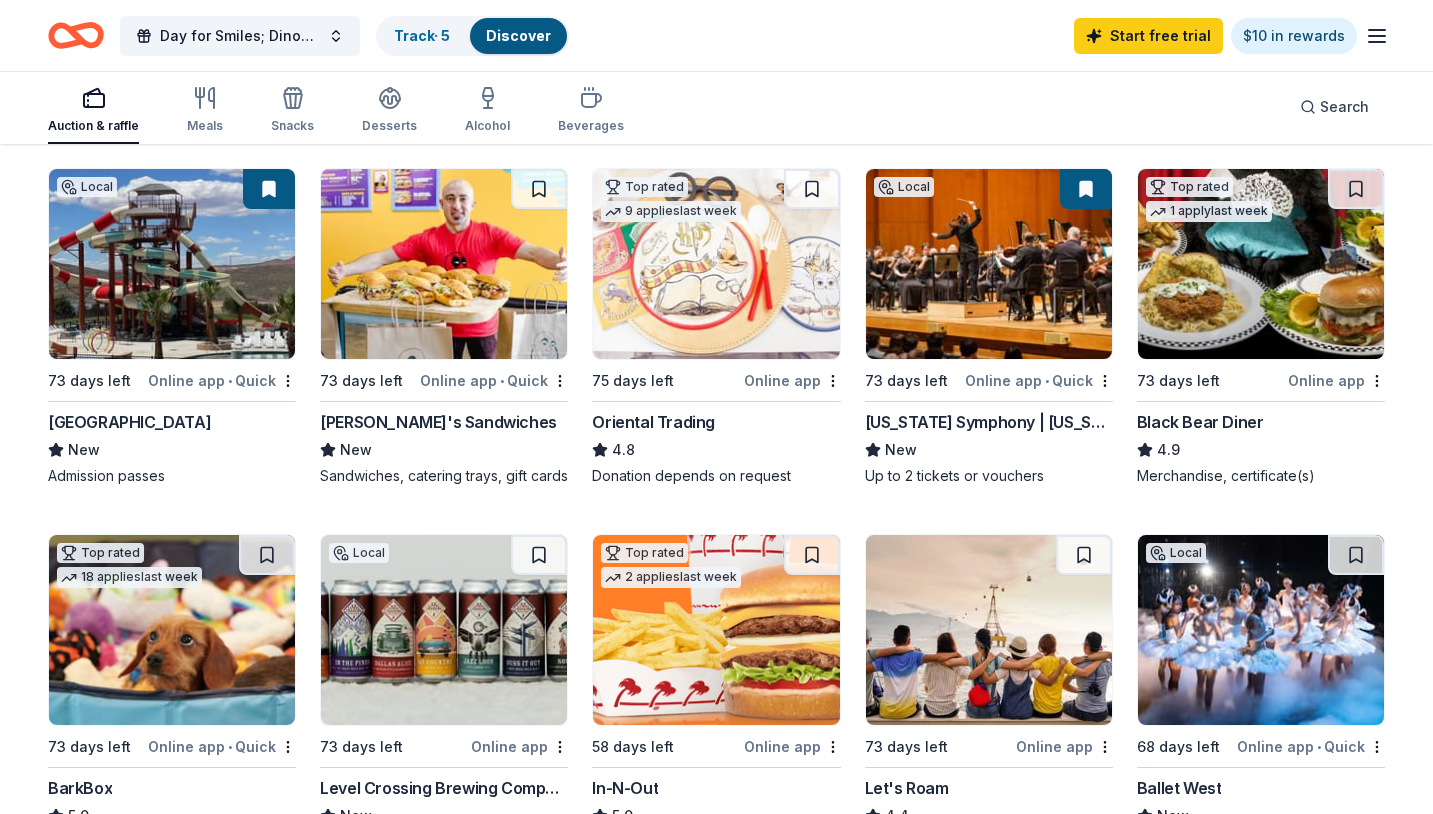 click at bounding box center (1261, 264) 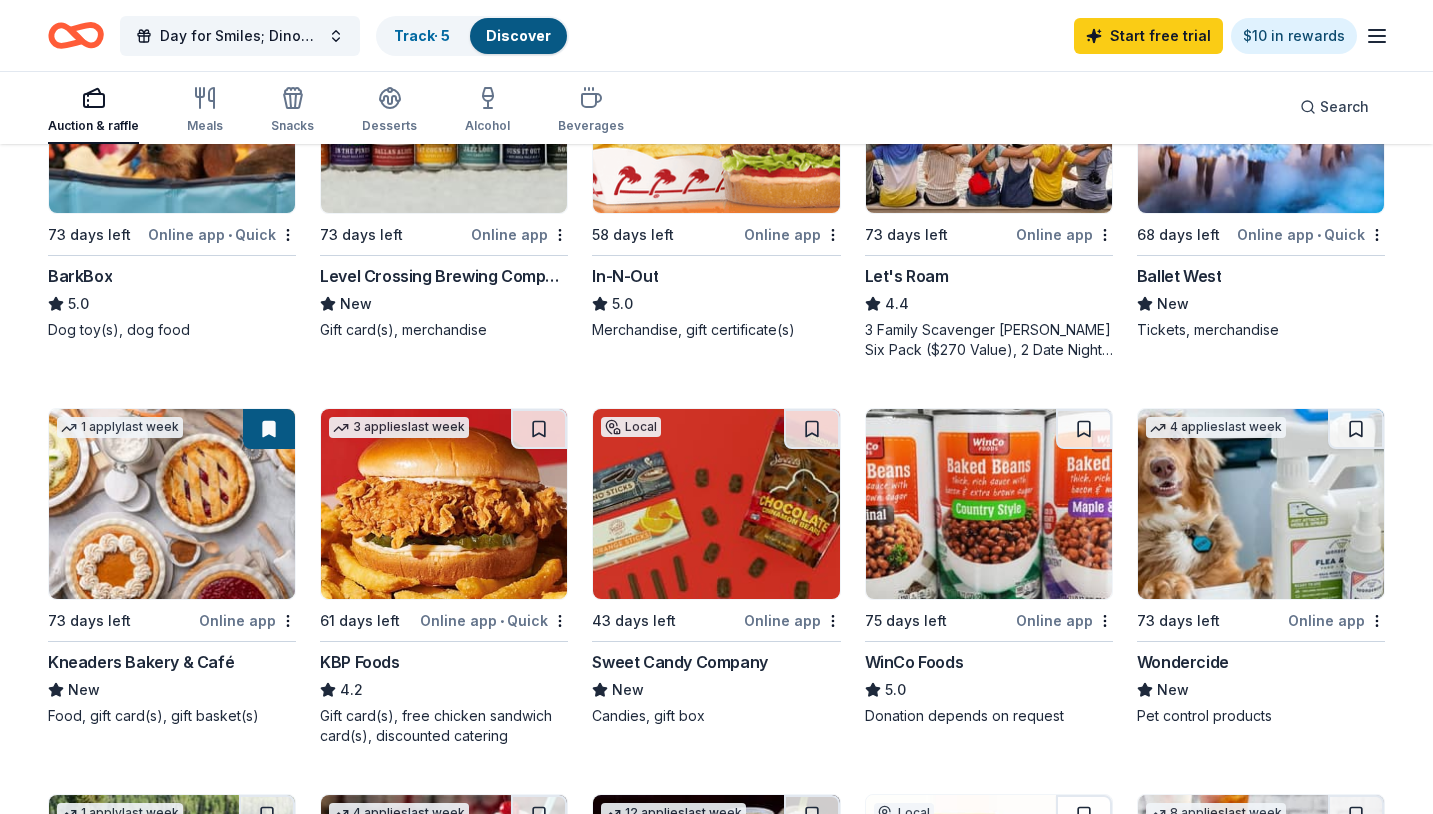 scroll, scrollTop: 600, scrollLeft: 0, axis: vertical 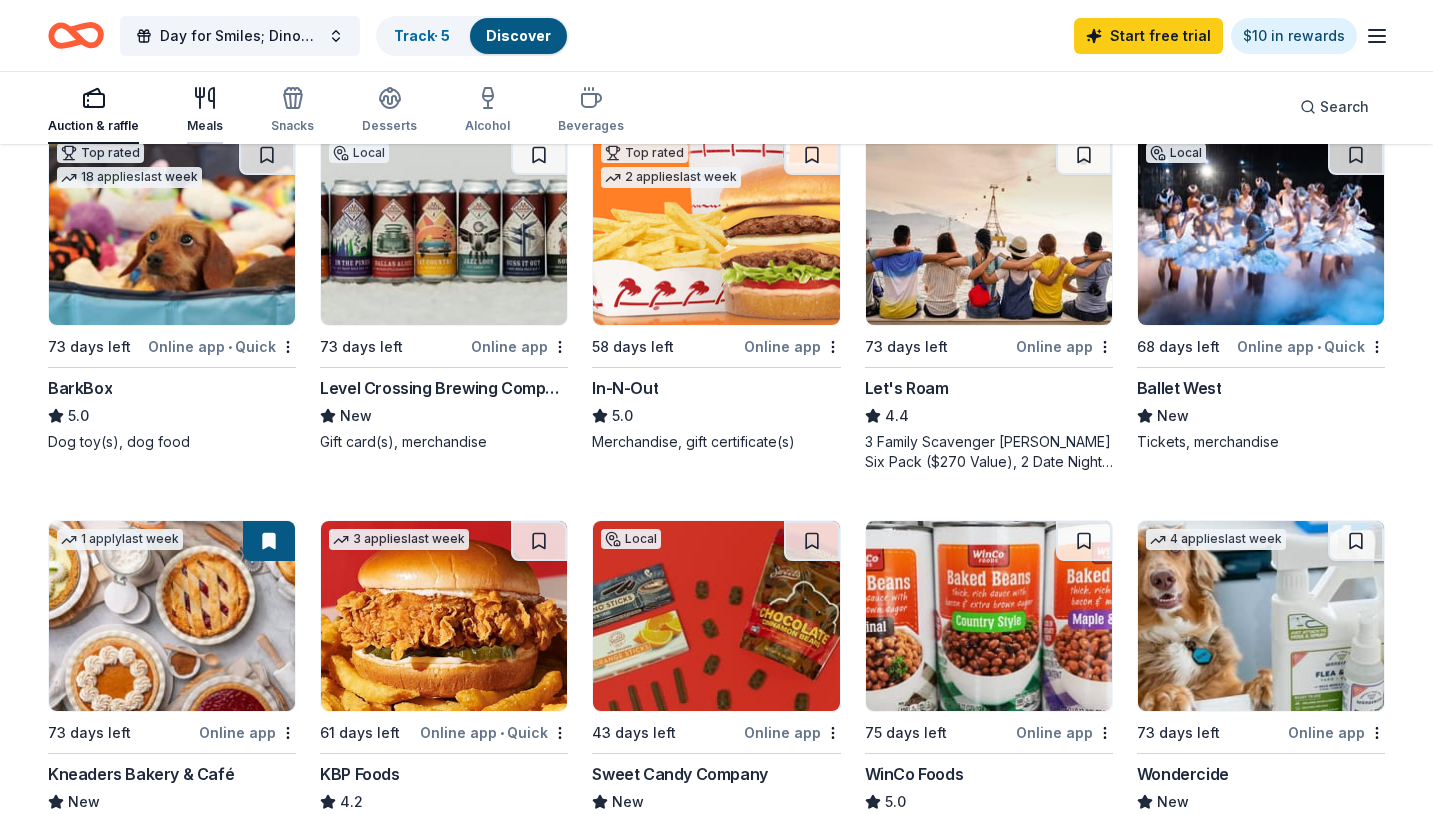 click 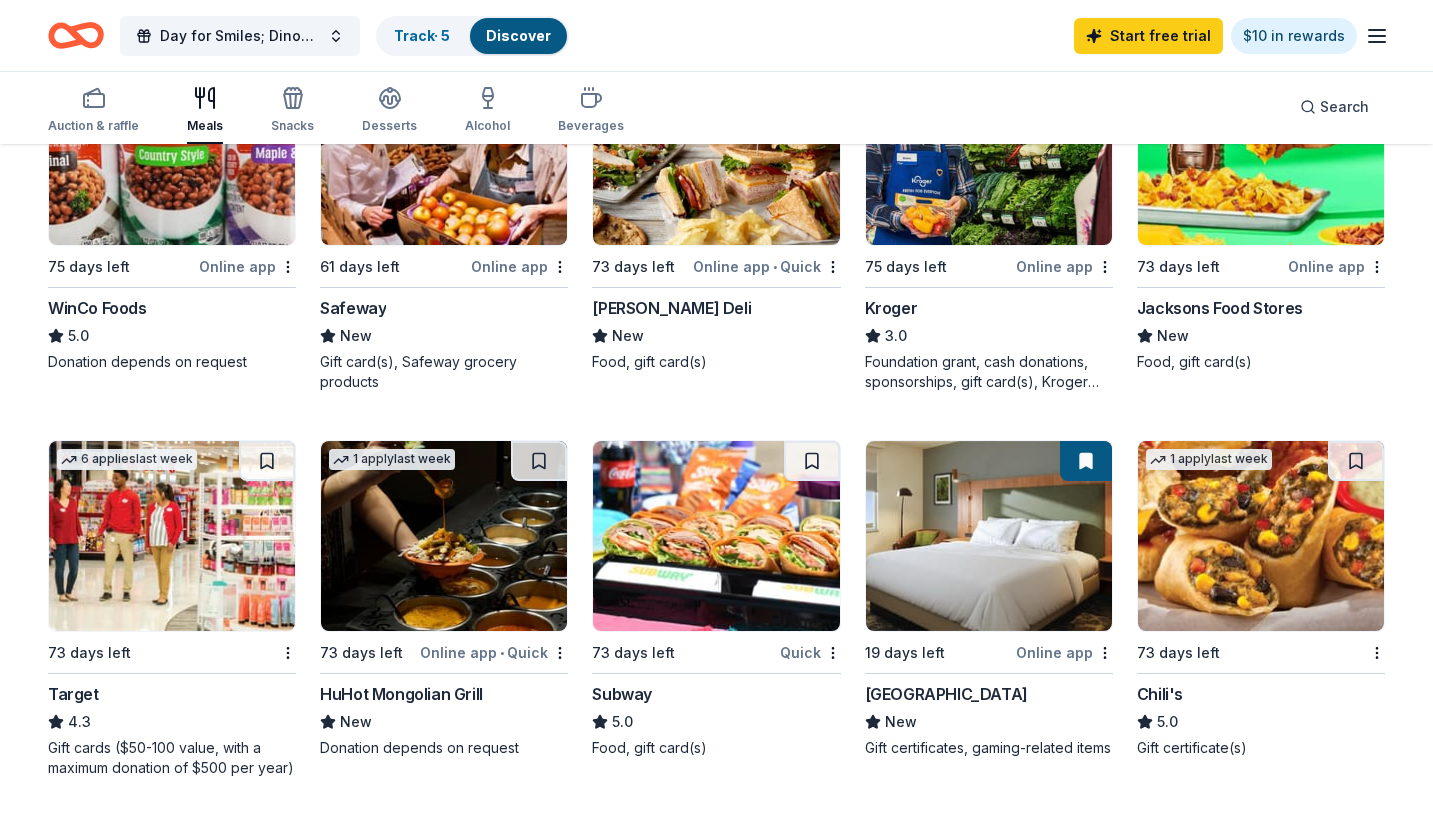 scroll, scrollTop: 800, scrollLeft: 0, axis: vertical 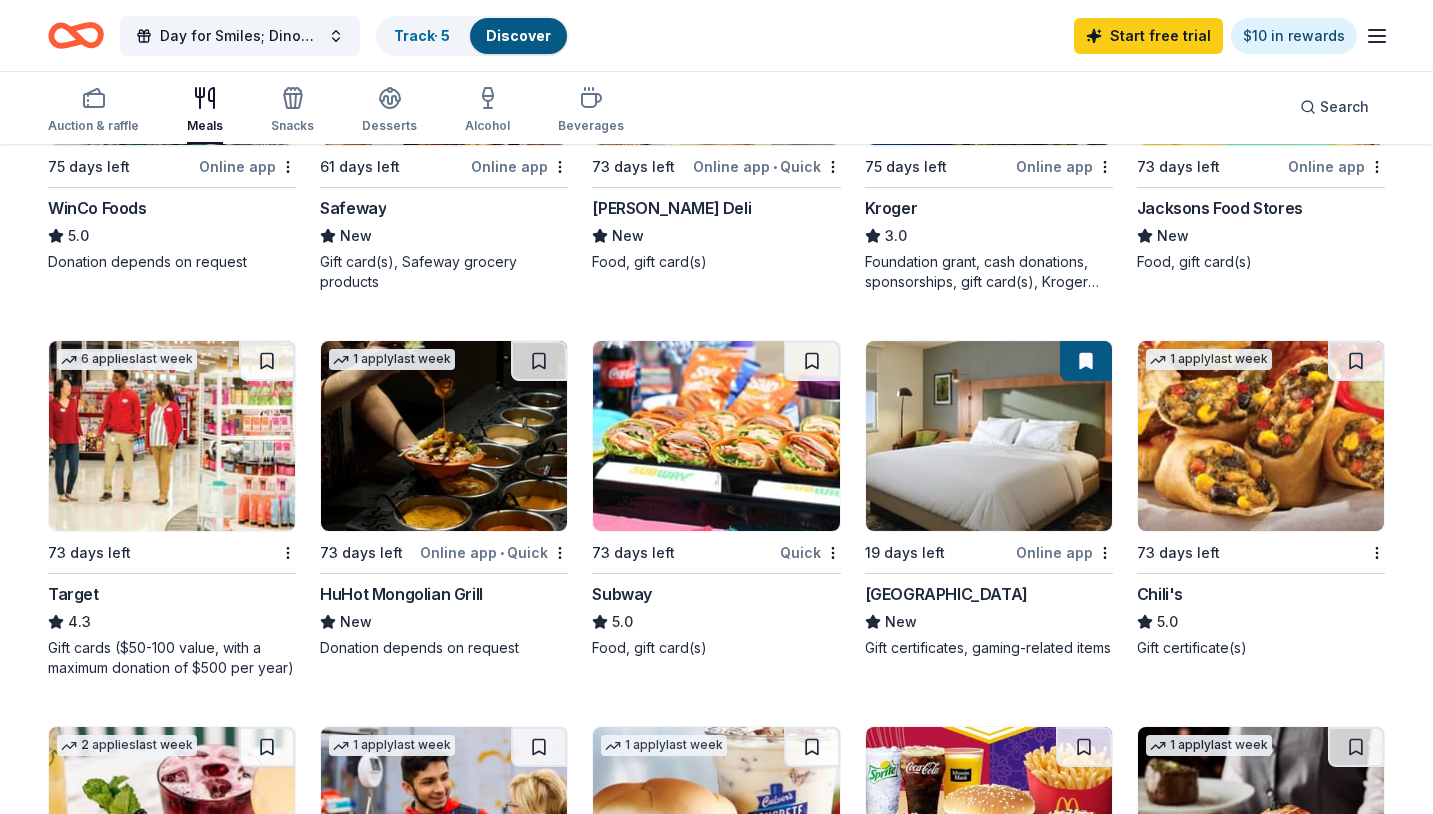 click at bounding box center (1261, 436) 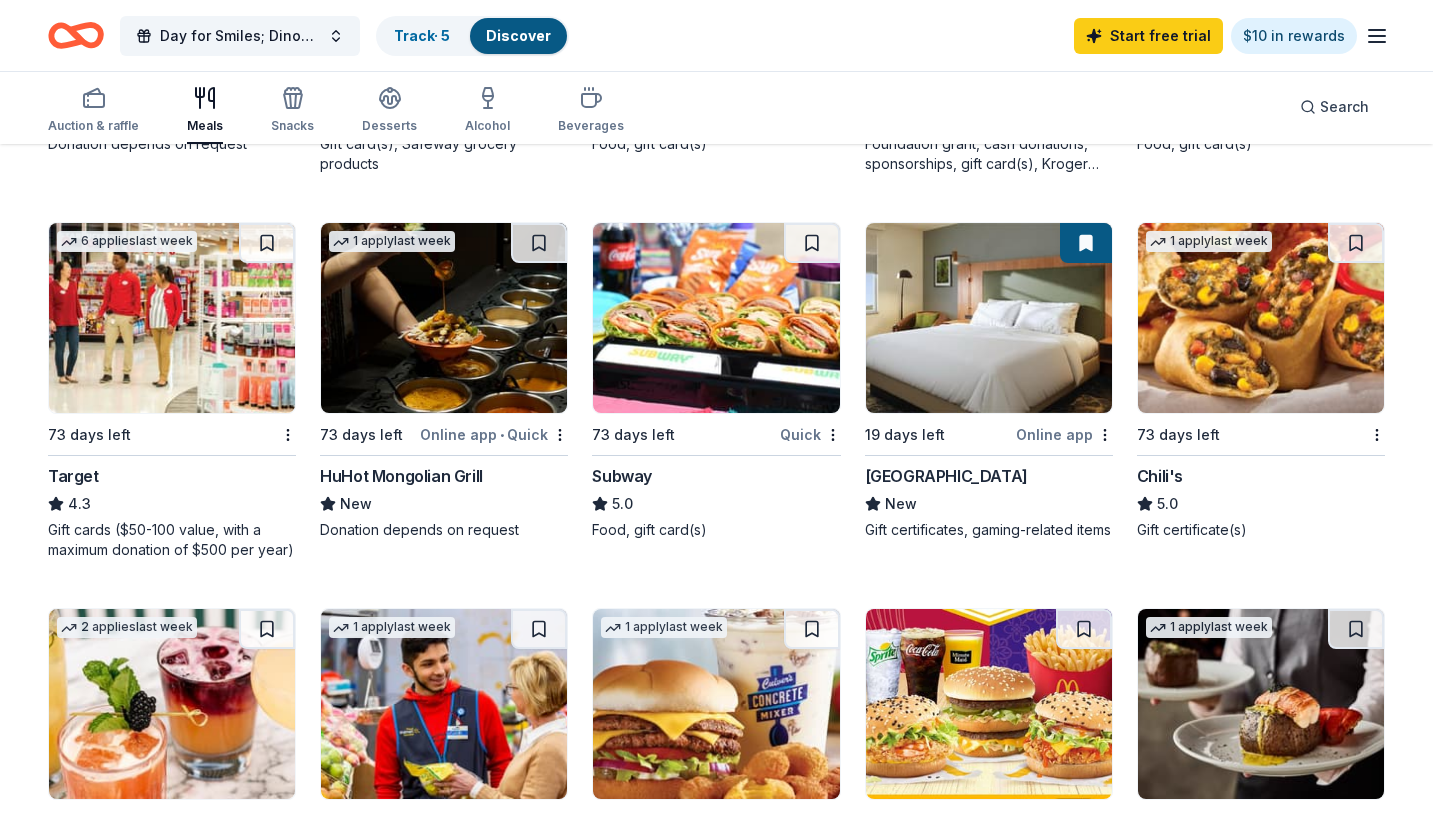 scroll, scrollTop: 1100, scrollLeft: 0, axis: vertical 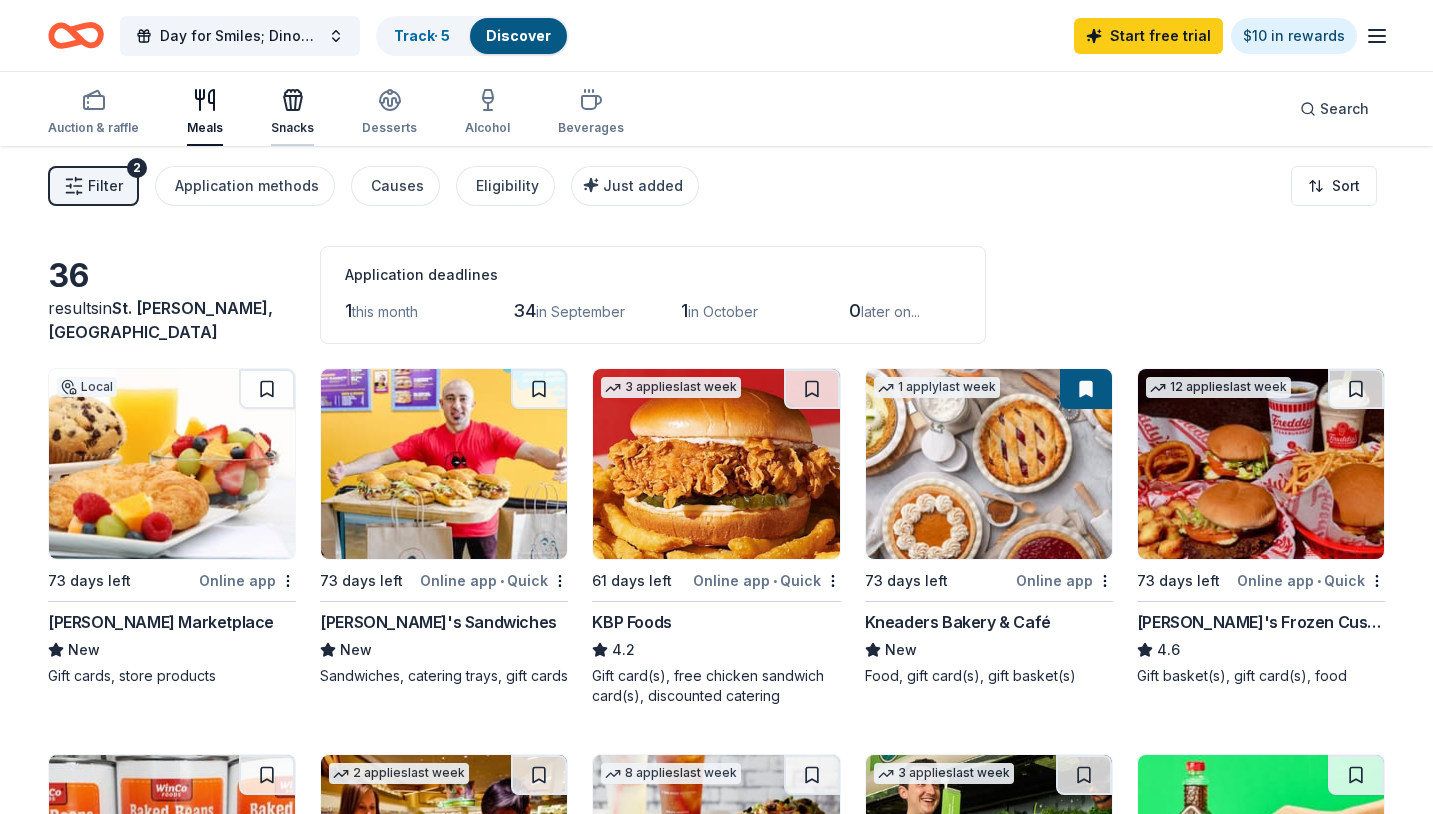 click at bounding box center [292, 100] 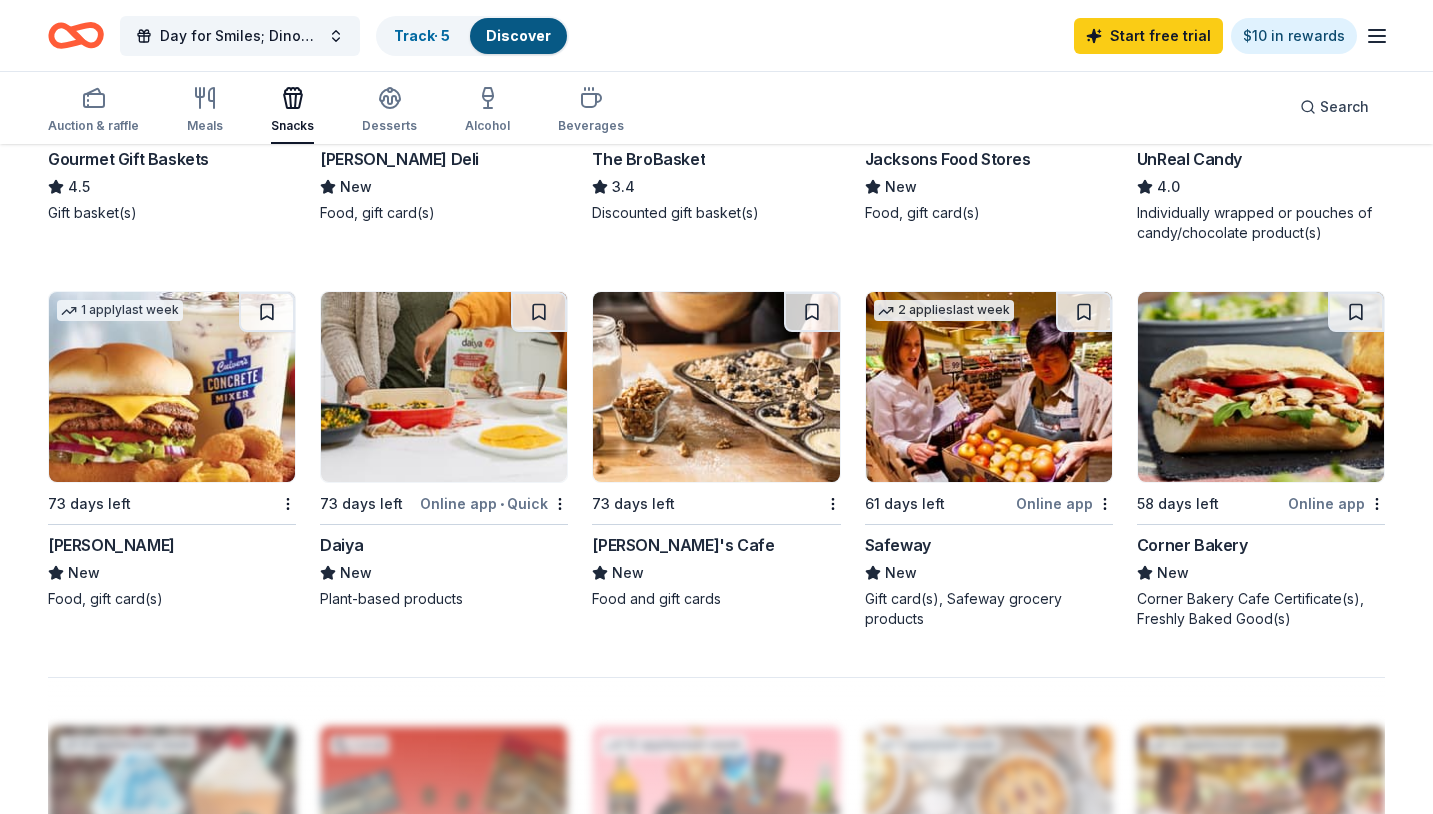 scroll, scrollTop: 1200, scrollLeft: 0, axis: vertical 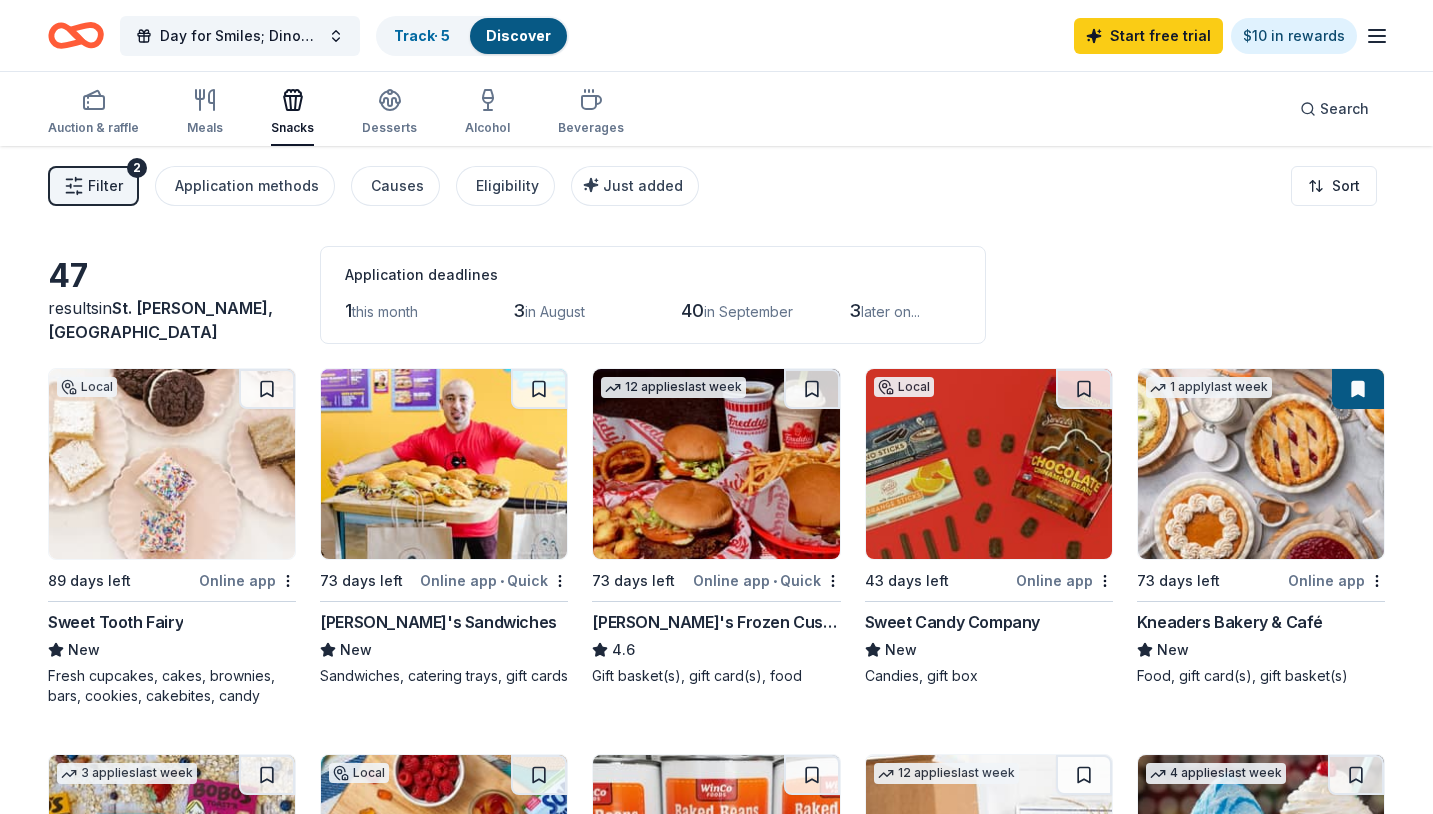 click on "Filter" at bounding box center [105, 186] 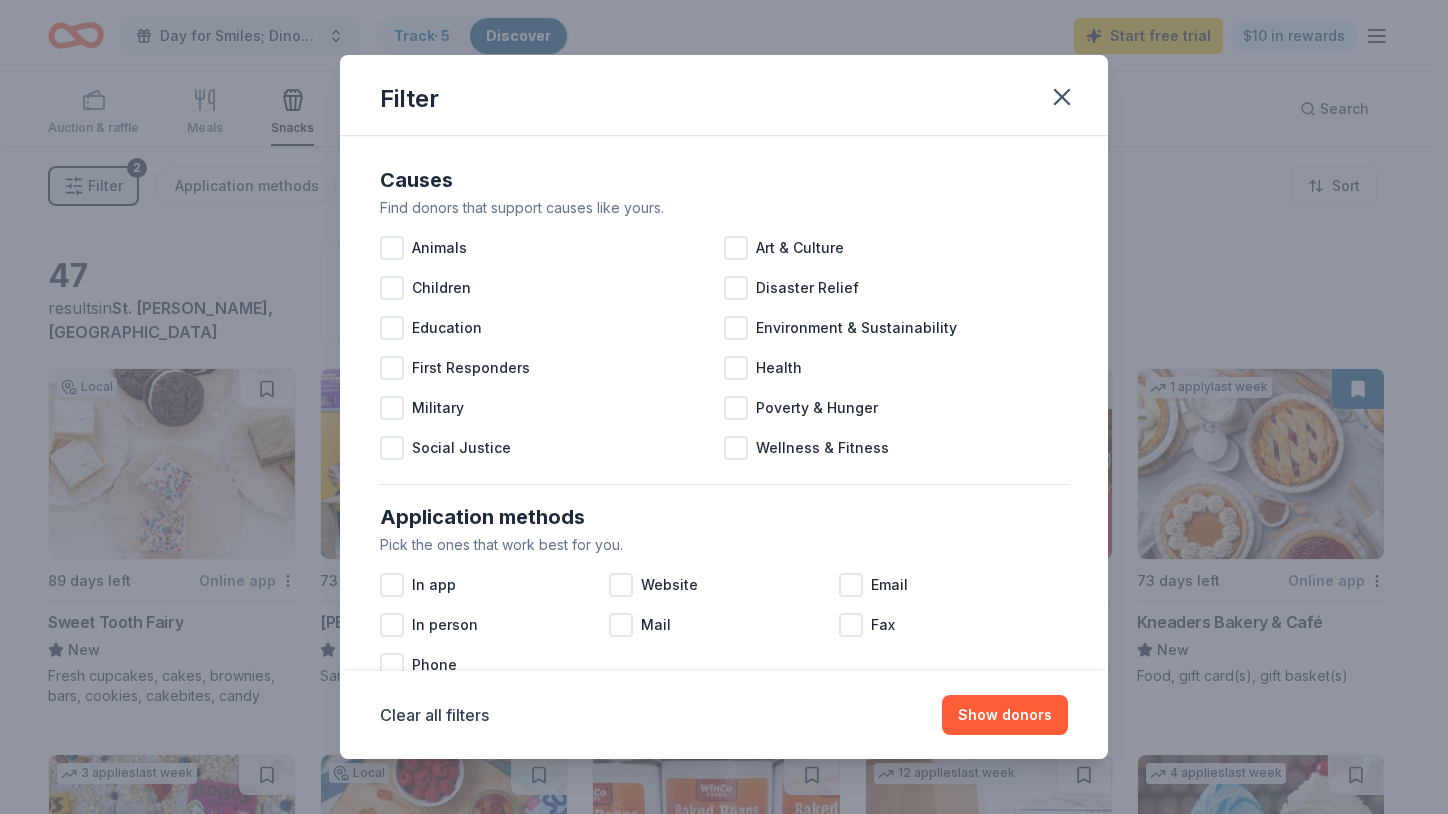 scroll, scrollTop: 0, scrollLeft: 0, axis: both 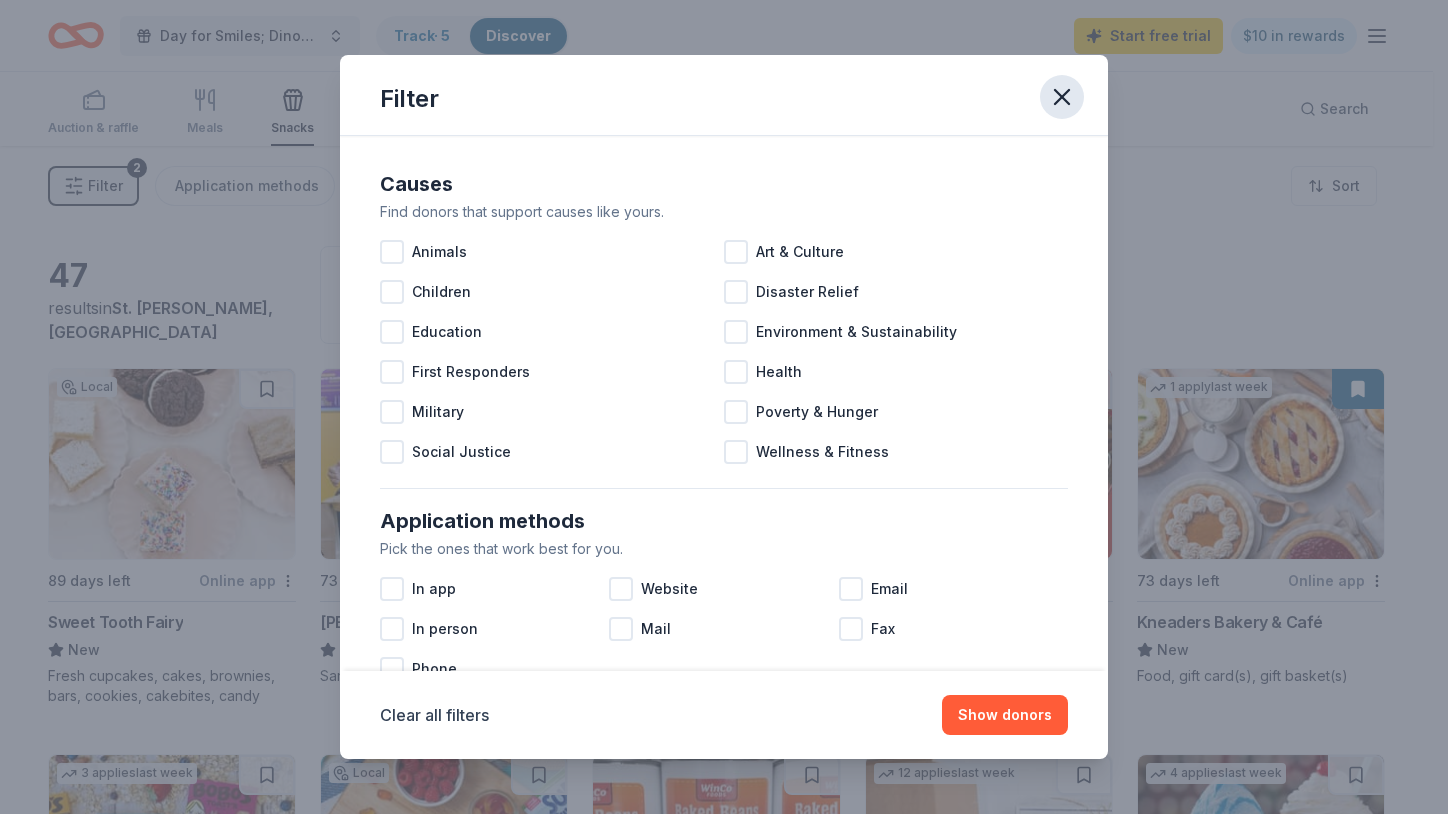 click 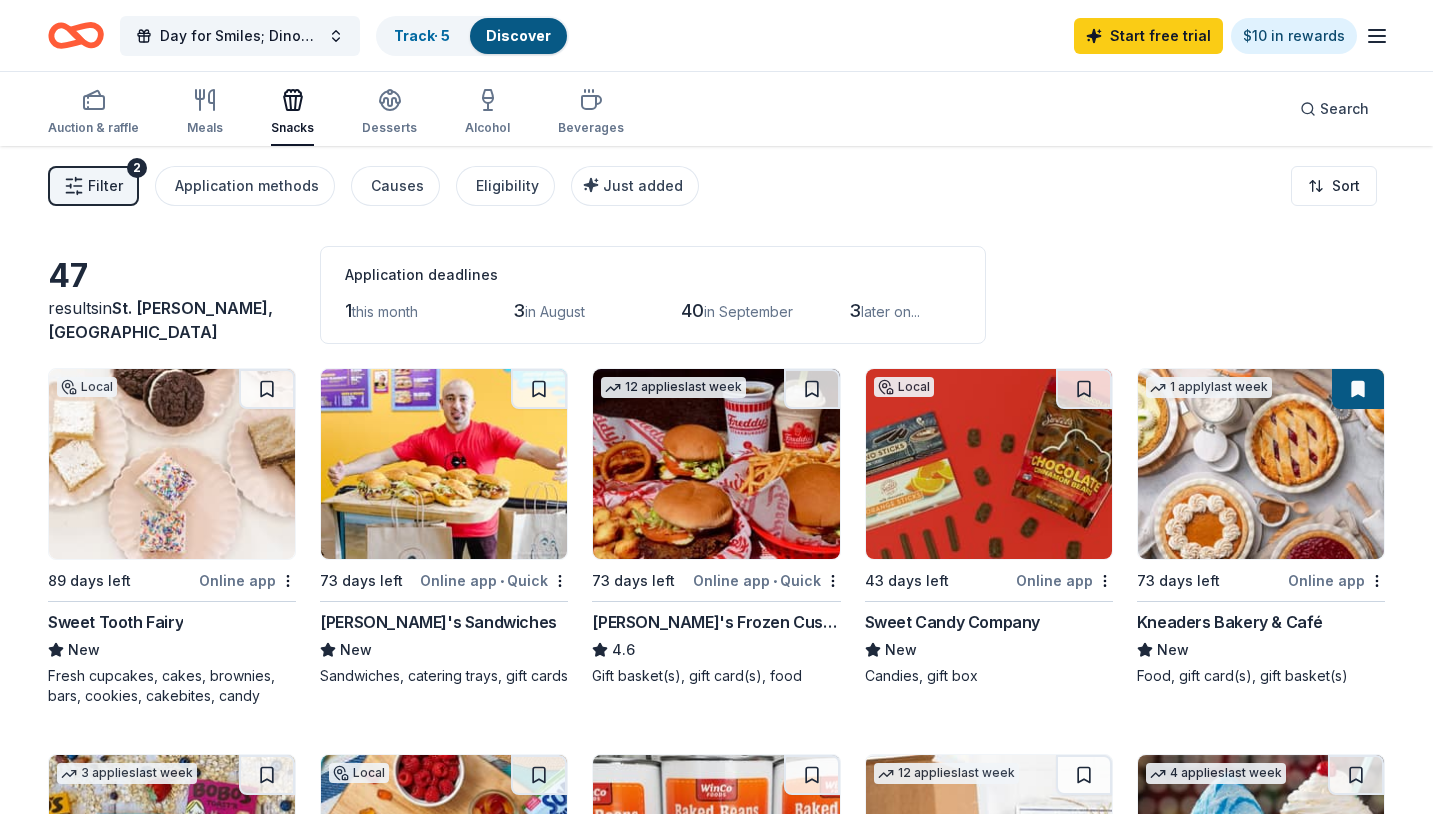 click on "Filter" at bounding box center [105, 186] 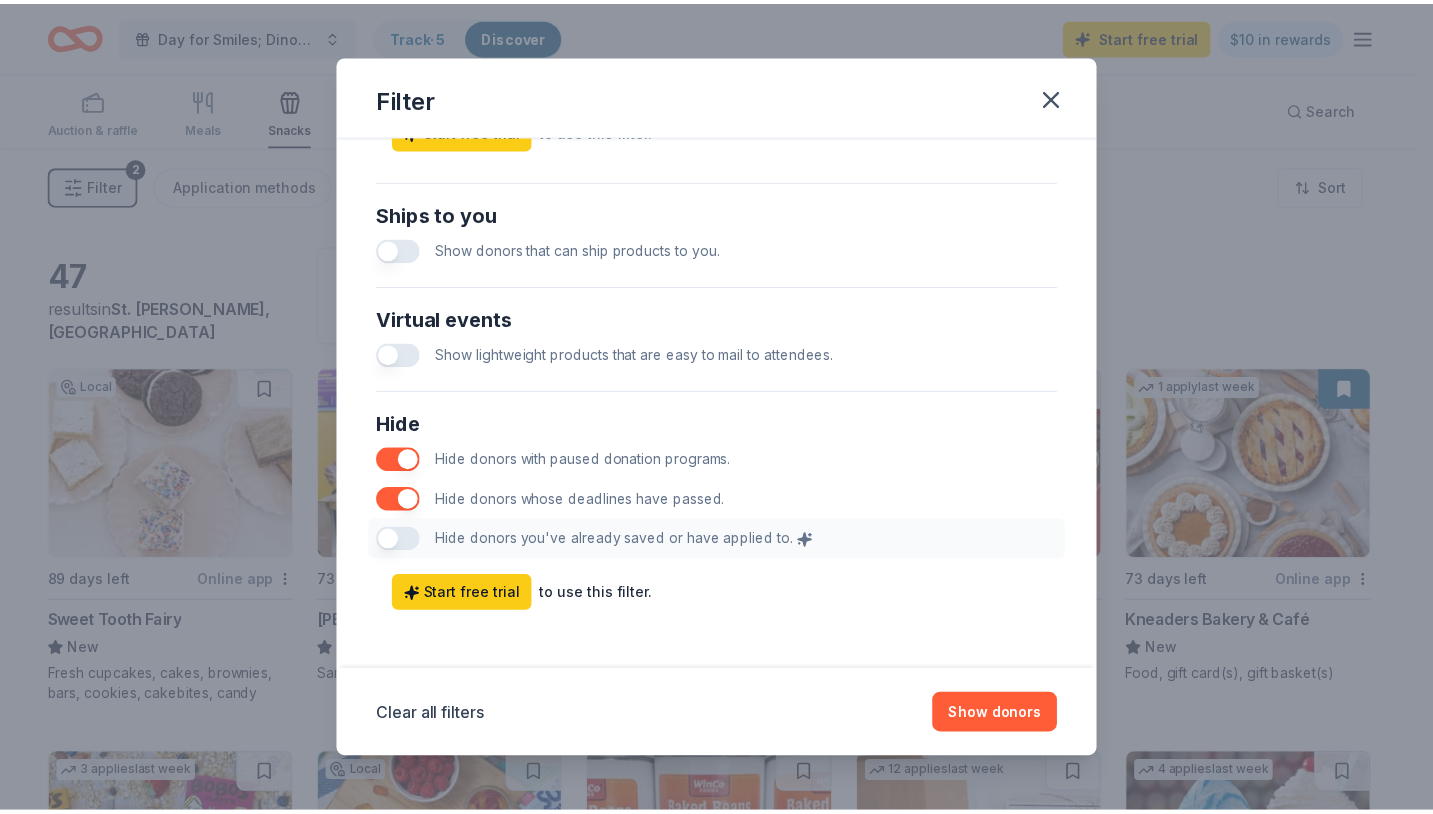 scroll, scrollTop: 919, scrollLeft: 0, axis: vertical 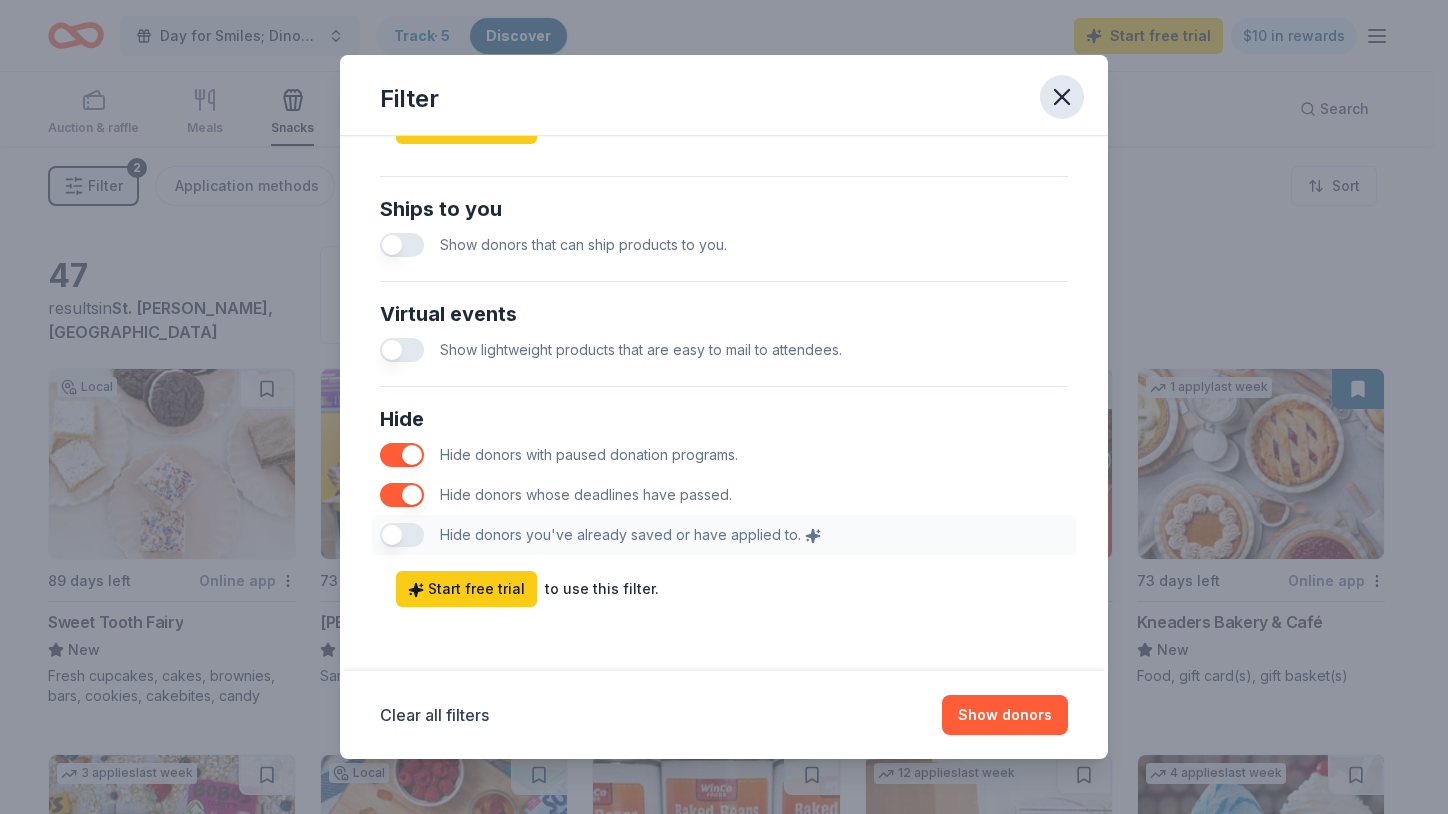 click 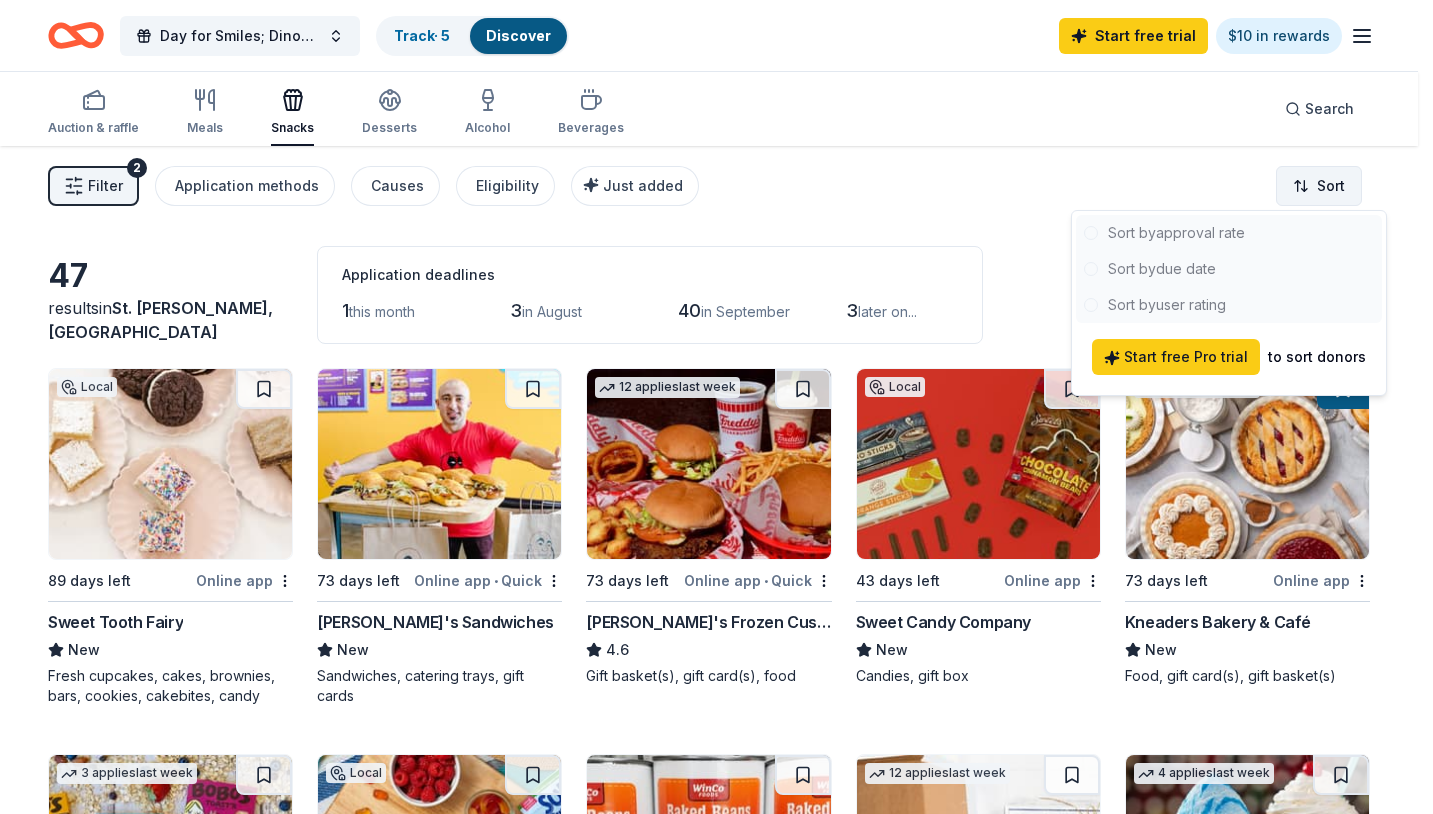 click on "Day for Smiles; Dinosaur [DATE] Track  · 5 Discover Start free  trial $10 in rewards Auction & raffle Meals Snacks Desserts Alcohol Beverages Search Filter 2 Application methods Causes Eligibility Just added Sort 47 results  in  [GEOGRAPHIC_DATA][PERSON_NAME], [GEOGRAPHIC_DATA] Application deadlines 1  this month 3  in August 40  in [DATE]  later on... Local 89 days left Online app Sweet Tooth Fairy New Fresh cupcakes, cakes, brownies, bars, cookies, cakebites, candy 73 days left Online app • Quick Ike's Sandwiches New Sandwiches, catering trays, gift cards 12   applies  last week 73 days left Online app • Quick [PERSON_NAME]'s Frozen Custard & Steakburgers 4.6 Gift basket(s), gift card(s), food Local 43 days left Online app Sweet Candy Company New Candies, gift box 1   apply  last week 73 days left Online app Kneaders Bakery & Café New Food, gift card(s), gift basket(s) 3   applies  last week 82 days left Online app • Quick [PERSON_NAME] Bakery 5.0 Baked goods  Local 43 days left Online app Surf Sweets New 75 days left Online app WinCo Foods" at bounding box center [716, 407] 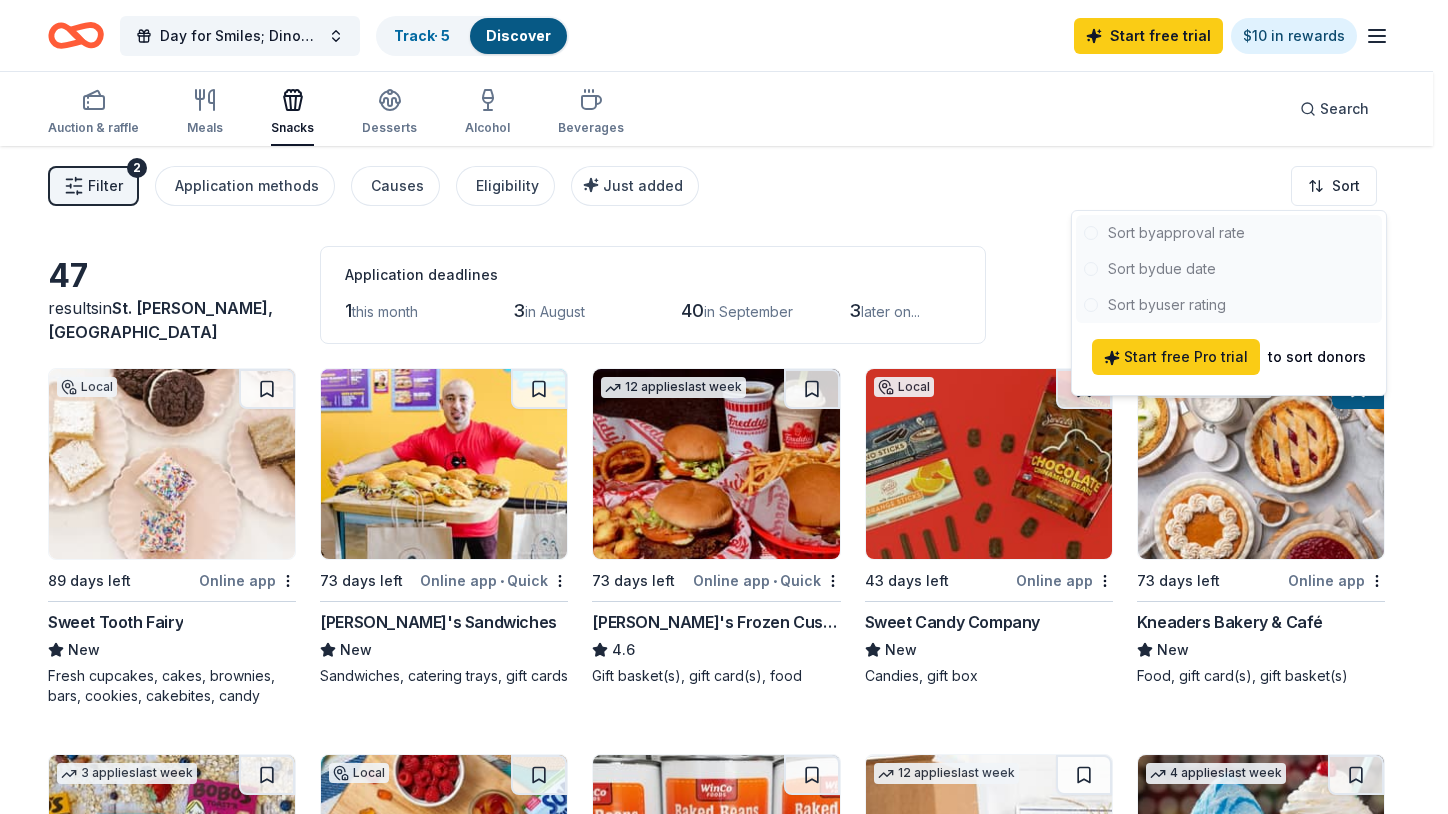 click on "Day for Smiles; Dinosaur [DATE] Track  · 5 Discover Start free  trial $10 in rewards Auction & raffle Meals Snacks Desserts Alcohol Beverages Search Filter 2 Application methods Causes Eligibility Just added Sort 47 results  in  [GEOGRAPHIC_DATA][PERSON_NAME], [GEOGRAPHIC_DATA] Application deadlines 1  this month 3  in August 40  in [DATE]  later on... Local 89 days left Online app Sweet Tooth Fairy New Fresh cupcakes, cakes, brownies, bars, cookies, cakebites, candy 73 days left Online app • Quick Ike's Sandwiches New Sandwiches, catering trays, gift cards 12   applies  last week 73 days left Online app • Quick [PERSON_NAME]'s Frozen Custard & Steakburgers 4.6 Gift basket(s), gift card(s), food Local 43 days left Online app Sweet Candy Company New Candies, gift box 1   apply  last week 73 days left Online app Kneaders Bakery & Café New Food, gift card(s), gift basket(s) 3   applies  last week 82 days left Online app • Quick [PERSON_NAME] Bakery 5.0 Baked goods  Local 43 days left Online app Surf Sweets New 75 days left Online app WinCo Foods" at bounding box center (724, 407) 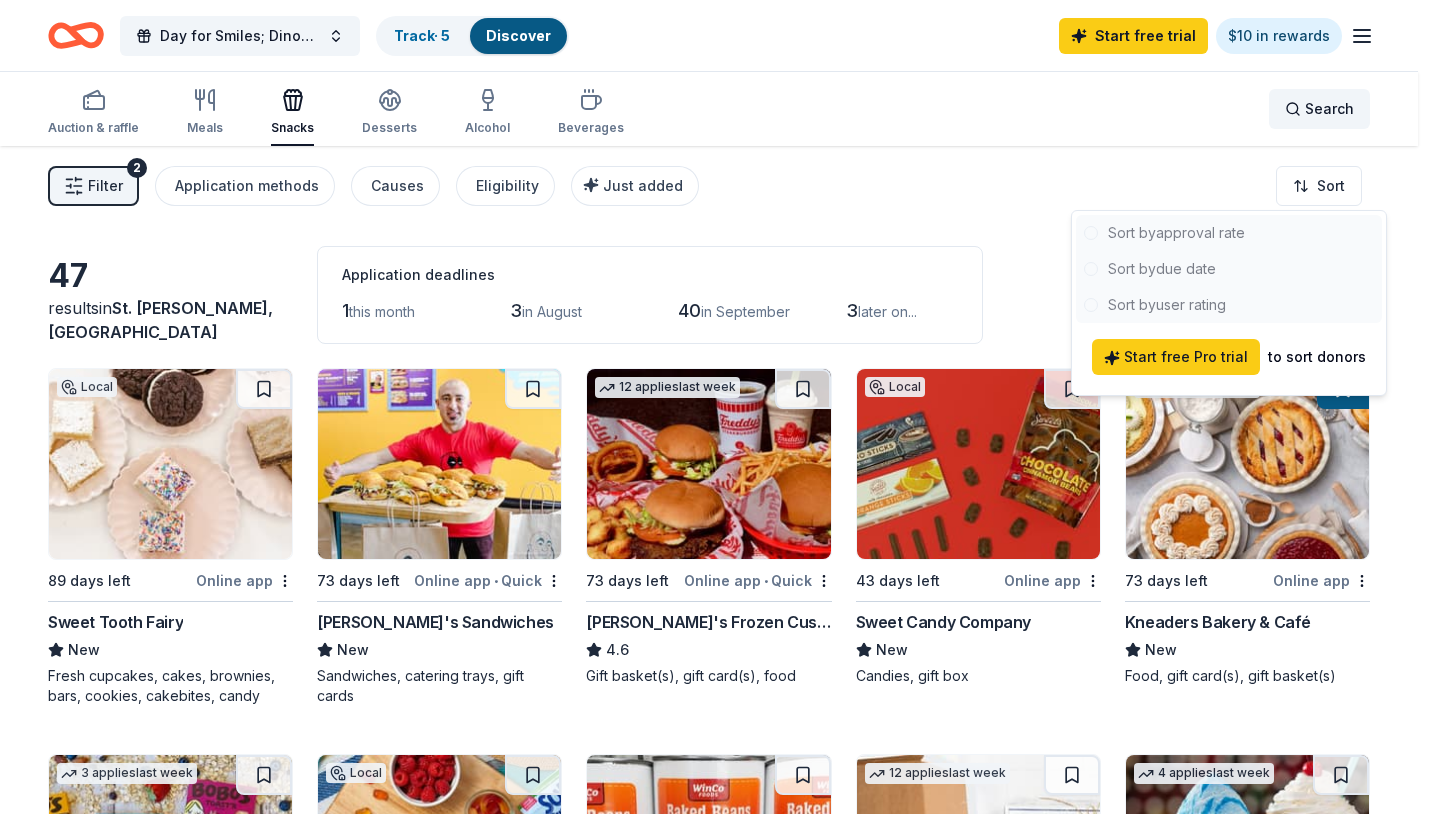 click on "Search" at bounding box center (1329, 109) 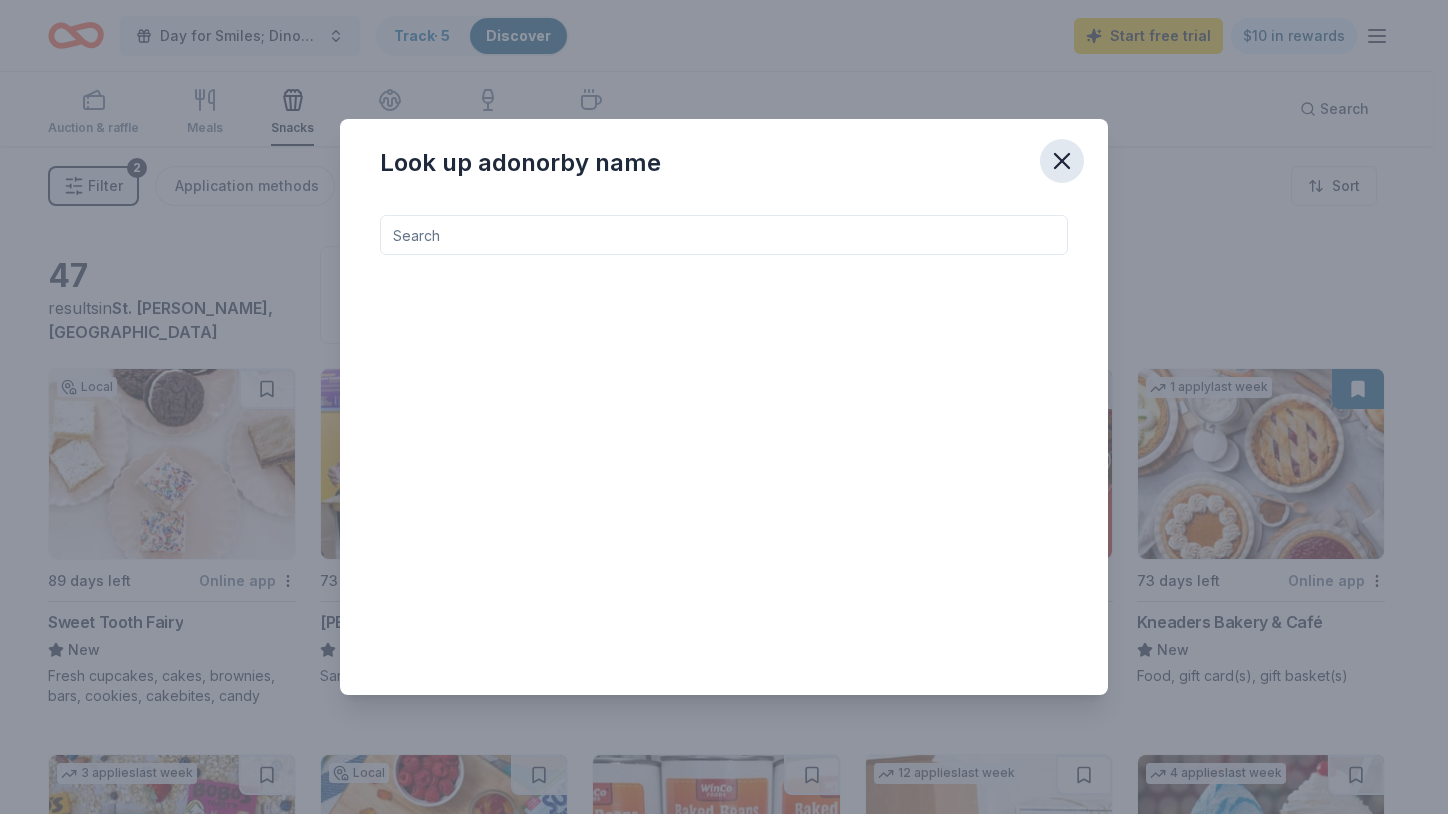 click 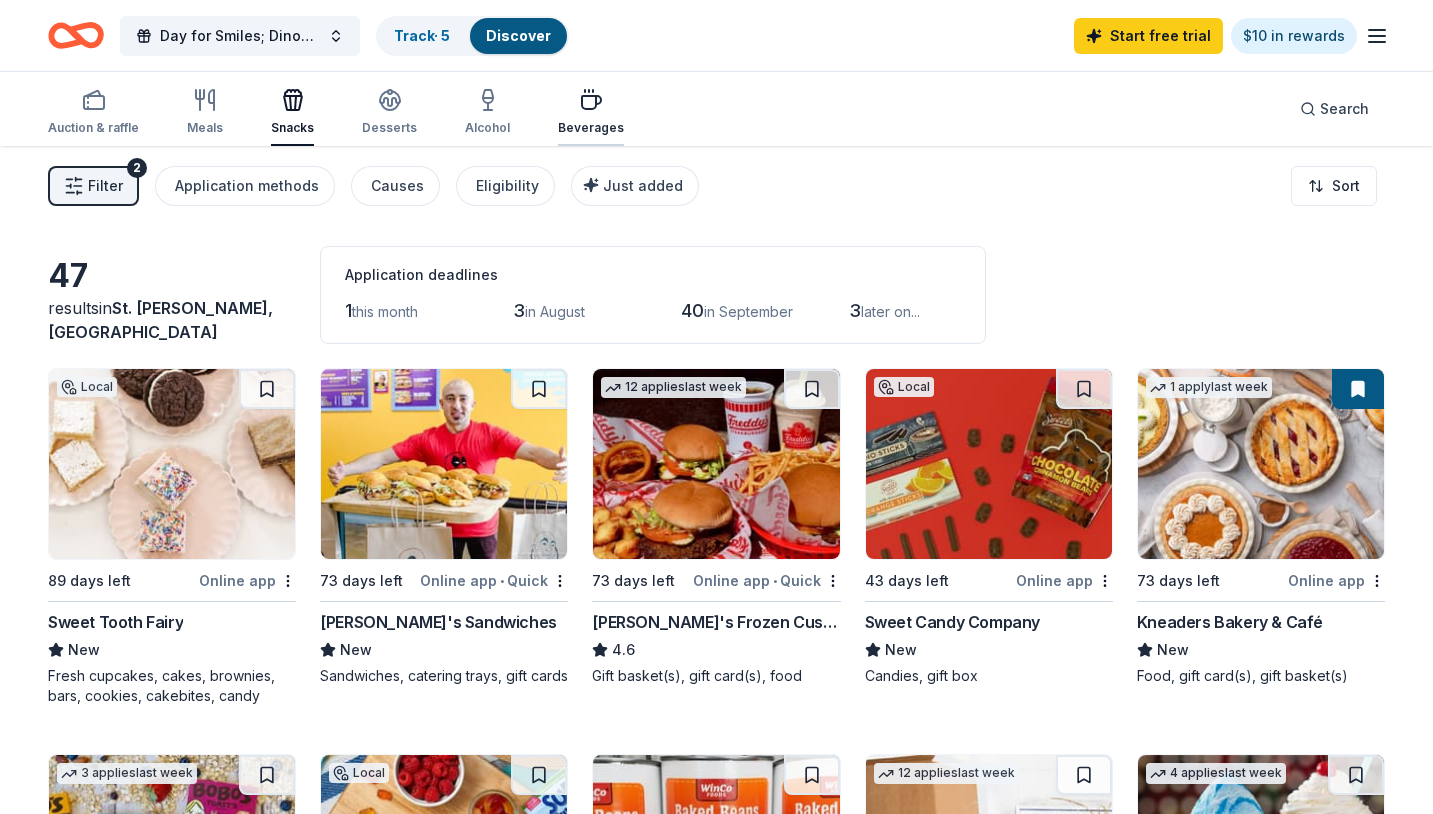 click on "Beverages" at bounding box center [591, 112] 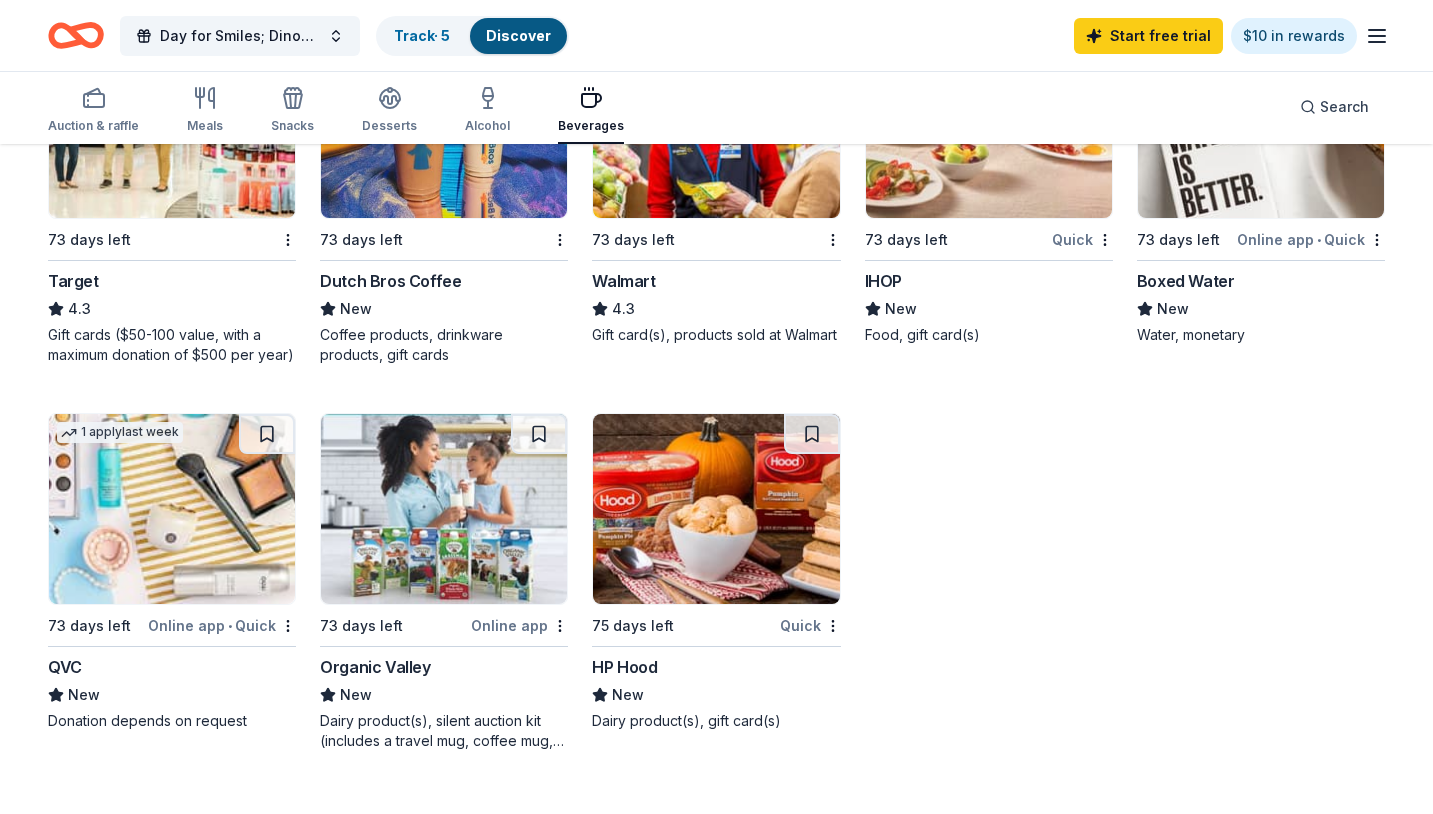 scroll, scrollTop: 1100, scrollLeft: 0, axis: vertical 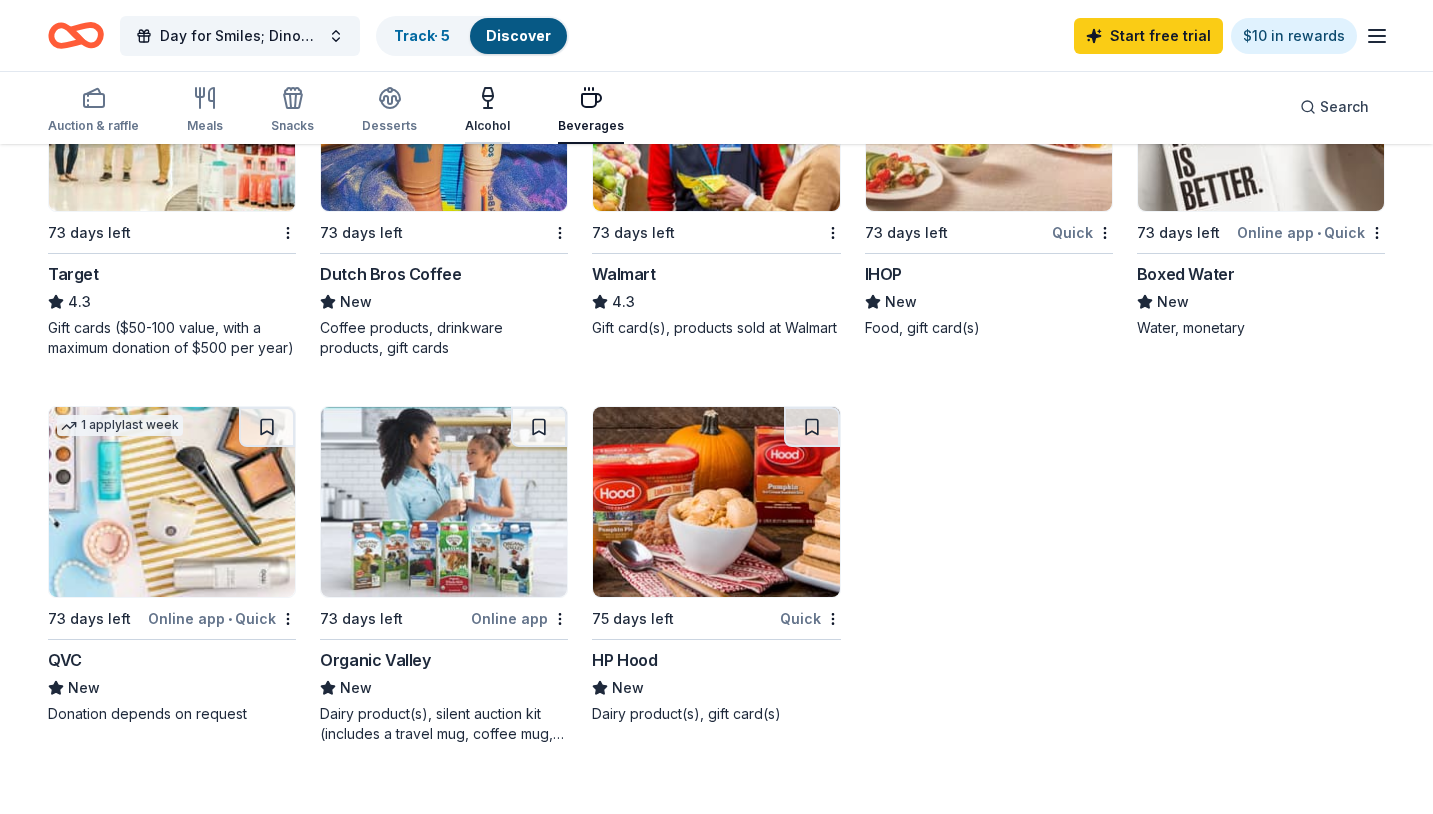 click 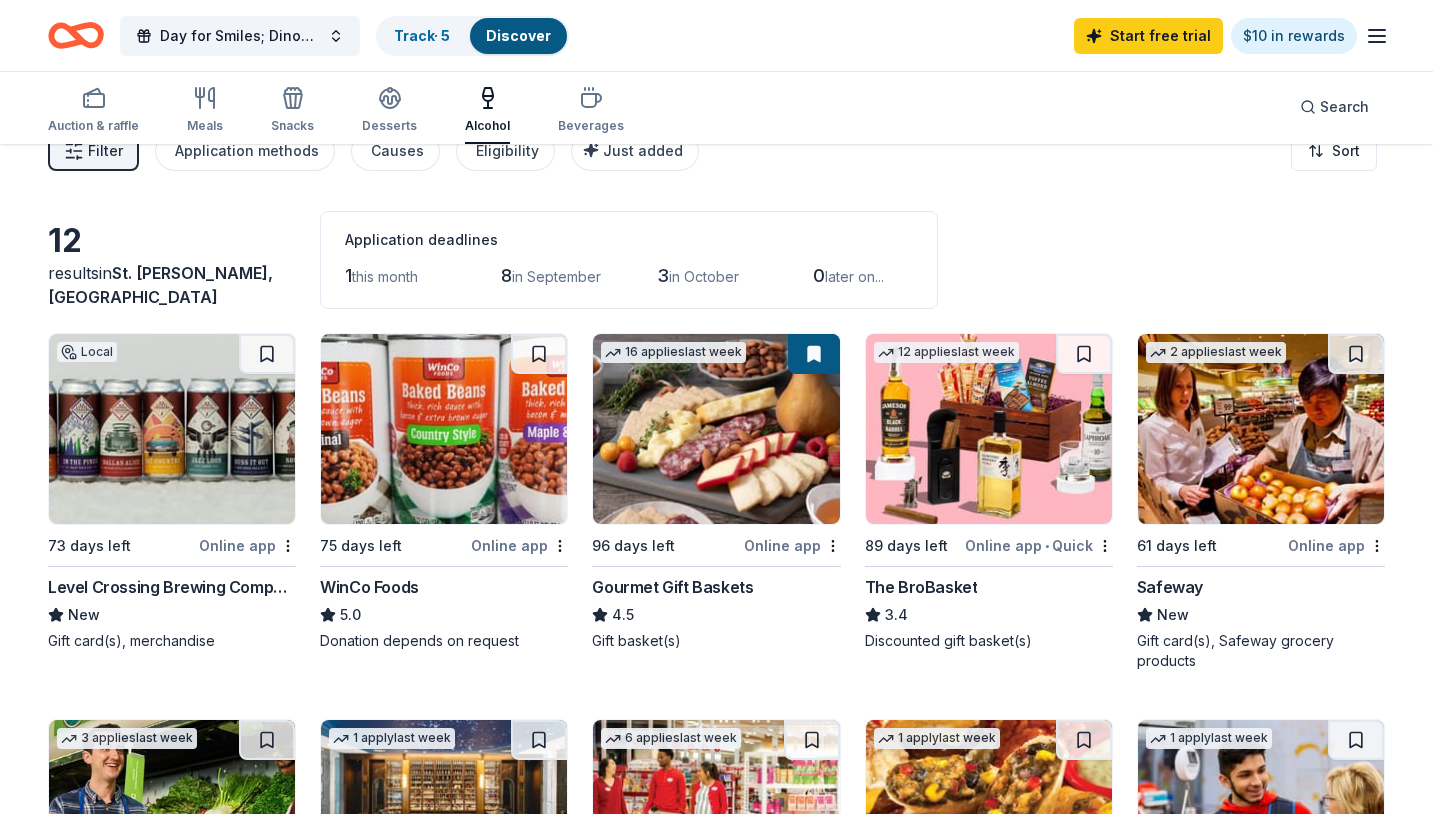 scroll, scrollTop: 0, scrollLeft: 0, axis: both 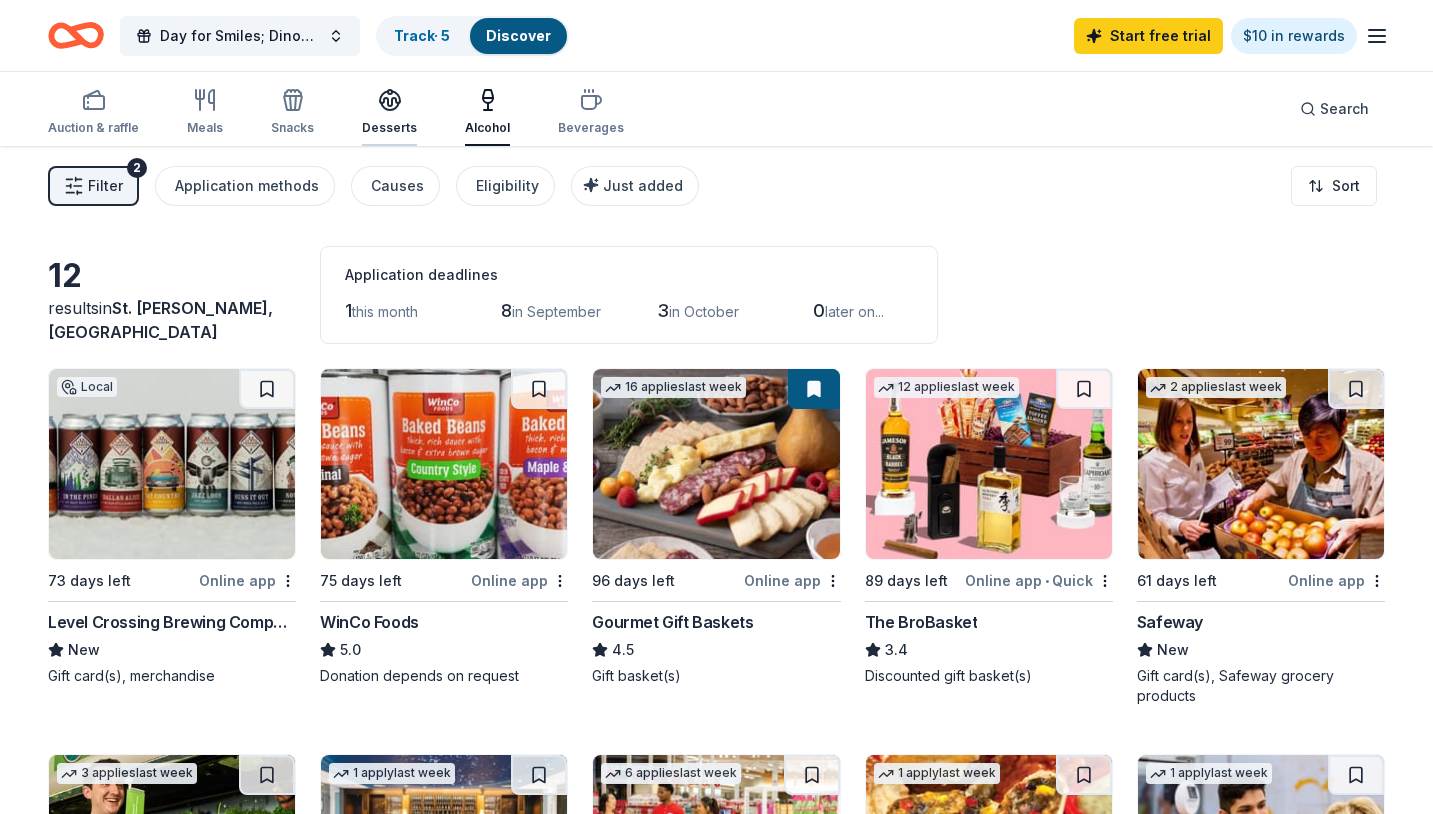 click on "Desserts" at bounding box center [389, 128] 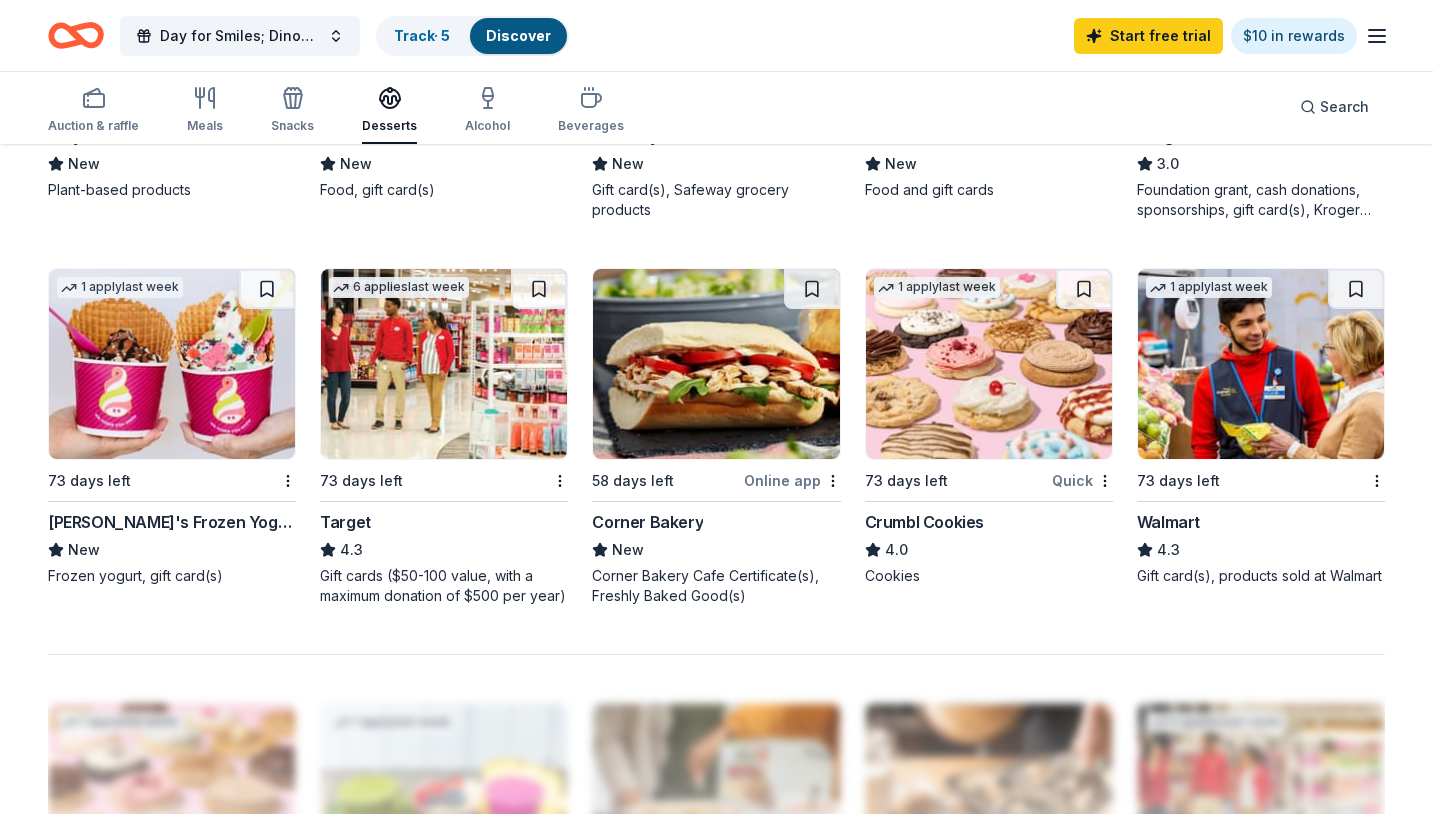 scroll, scrollTop: 1300, scrollLeft: 0, axis: vertical 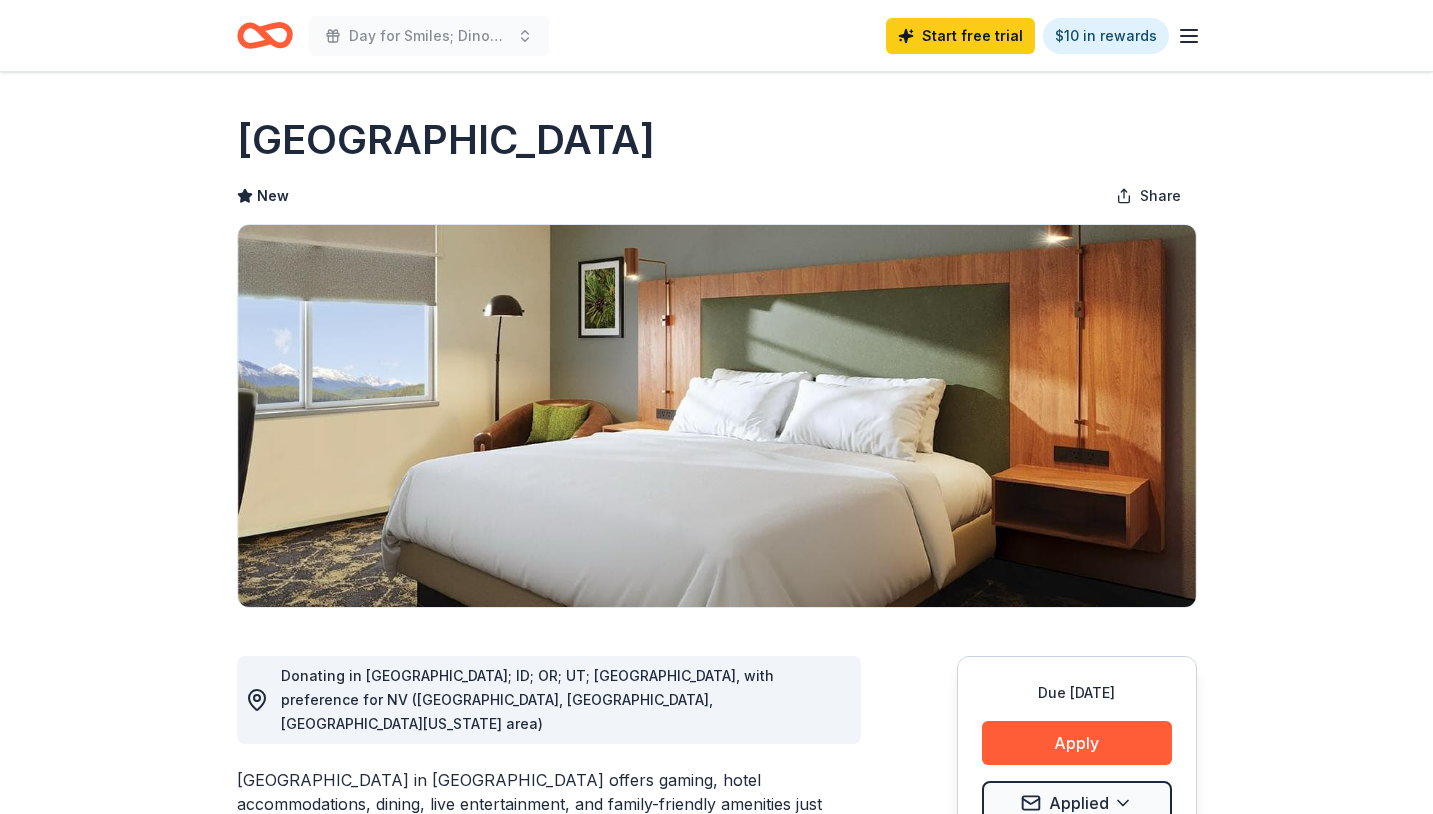 drag, startPoint x: 737, startPoint y: 150, endPoint x: 261, endPoint y: 147, distance: 476.00946 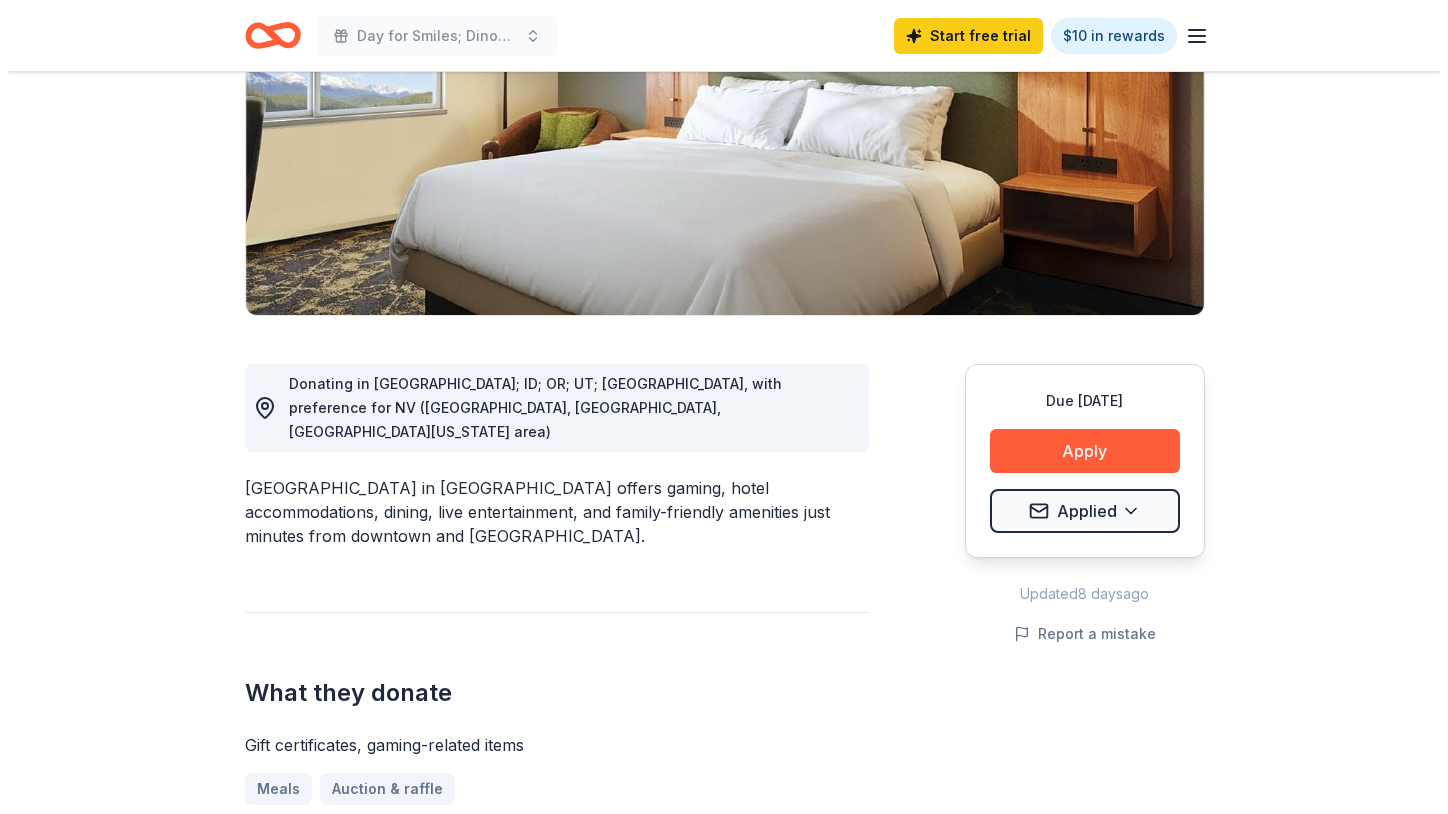 scroll, scrollTop: 300, scrollLeft: 0, axis: vertical 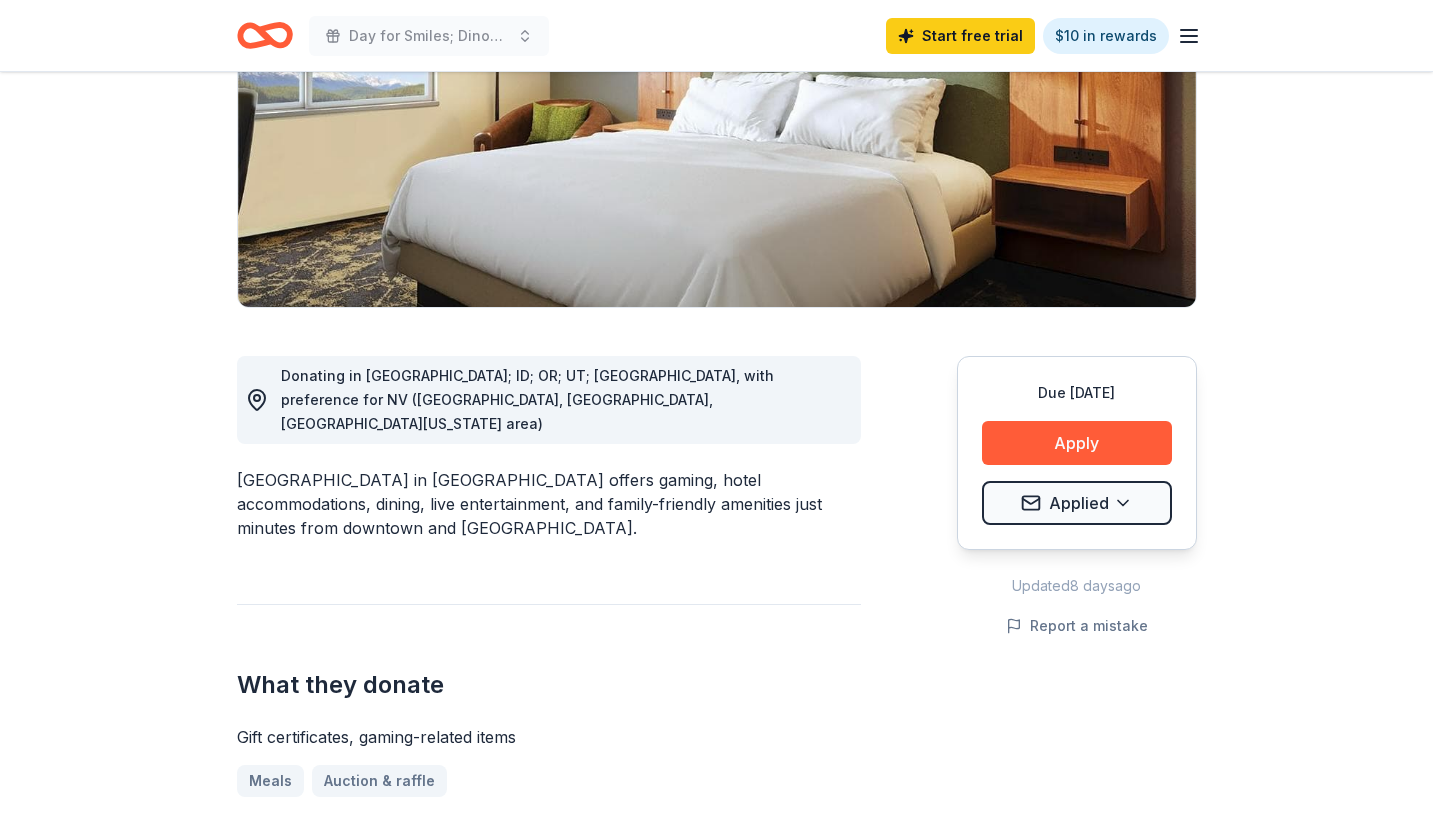 drag, startPoint x: 286, startPoint y: 453, endPoint x: 314, endPoint y: 456, distance: 28.160255 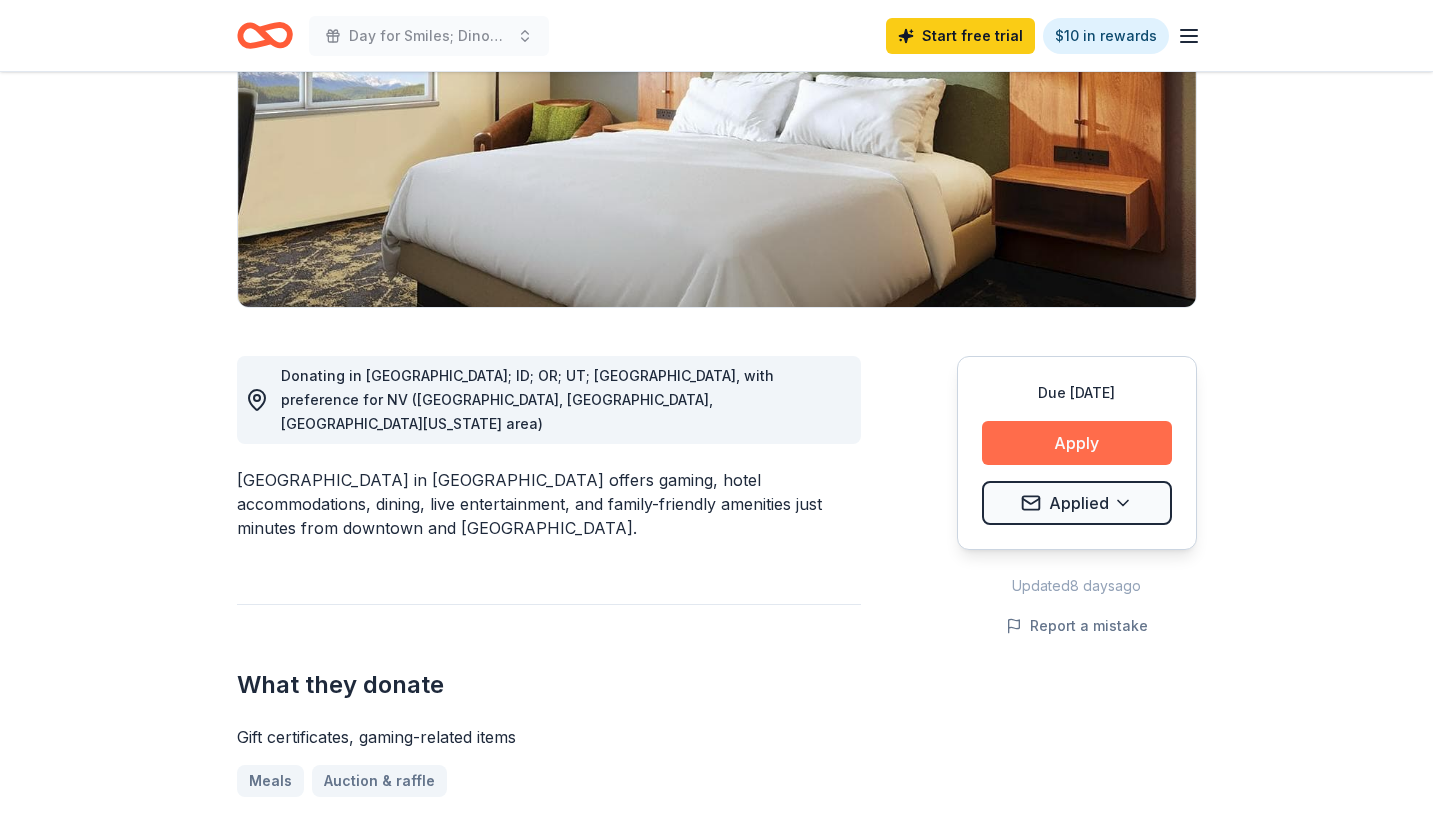 click on "Apply" at bounding box center [1077, 443] 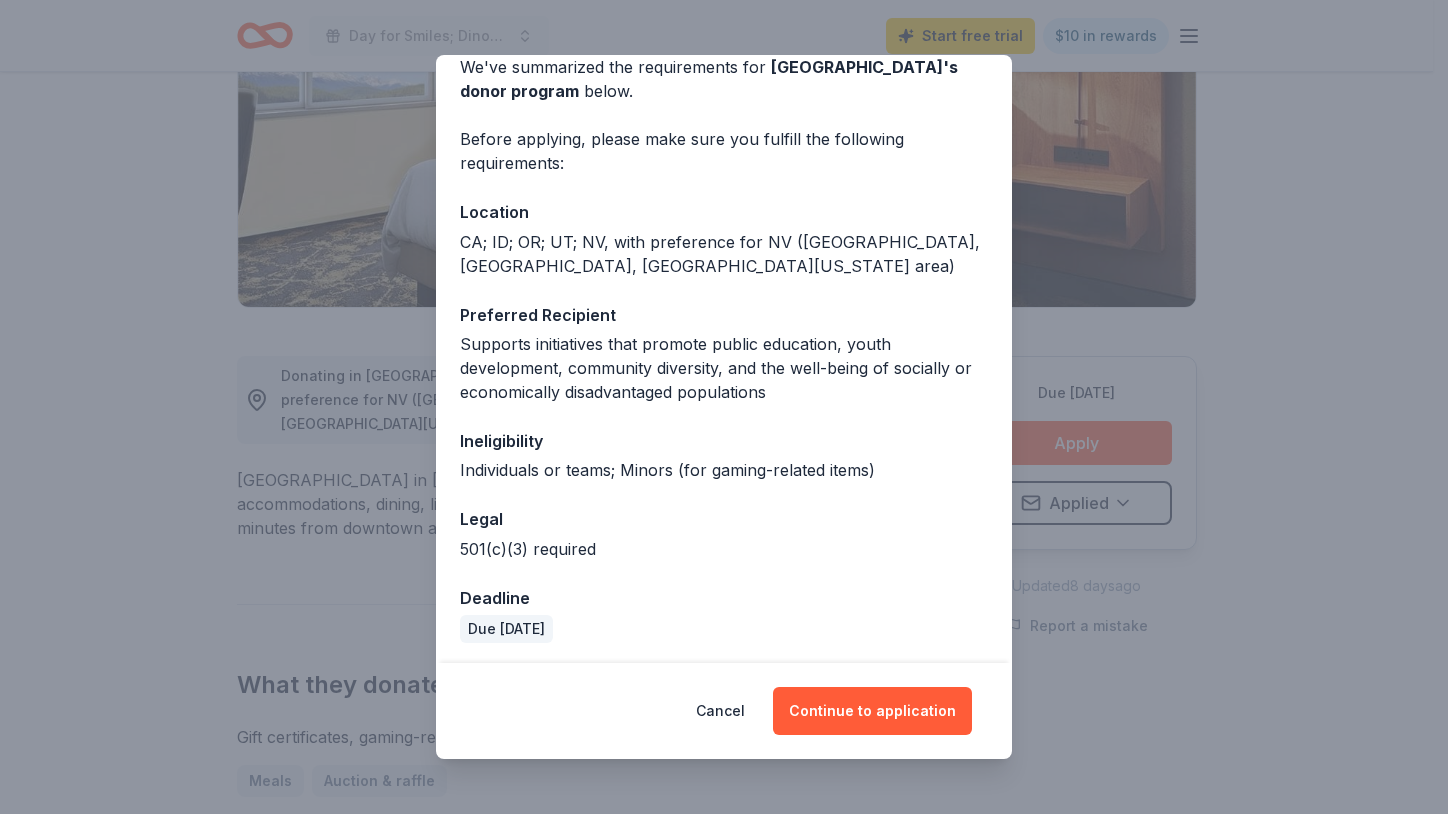 scroll, scrollTop: 101, scrollLeft: 0, axis: vertical 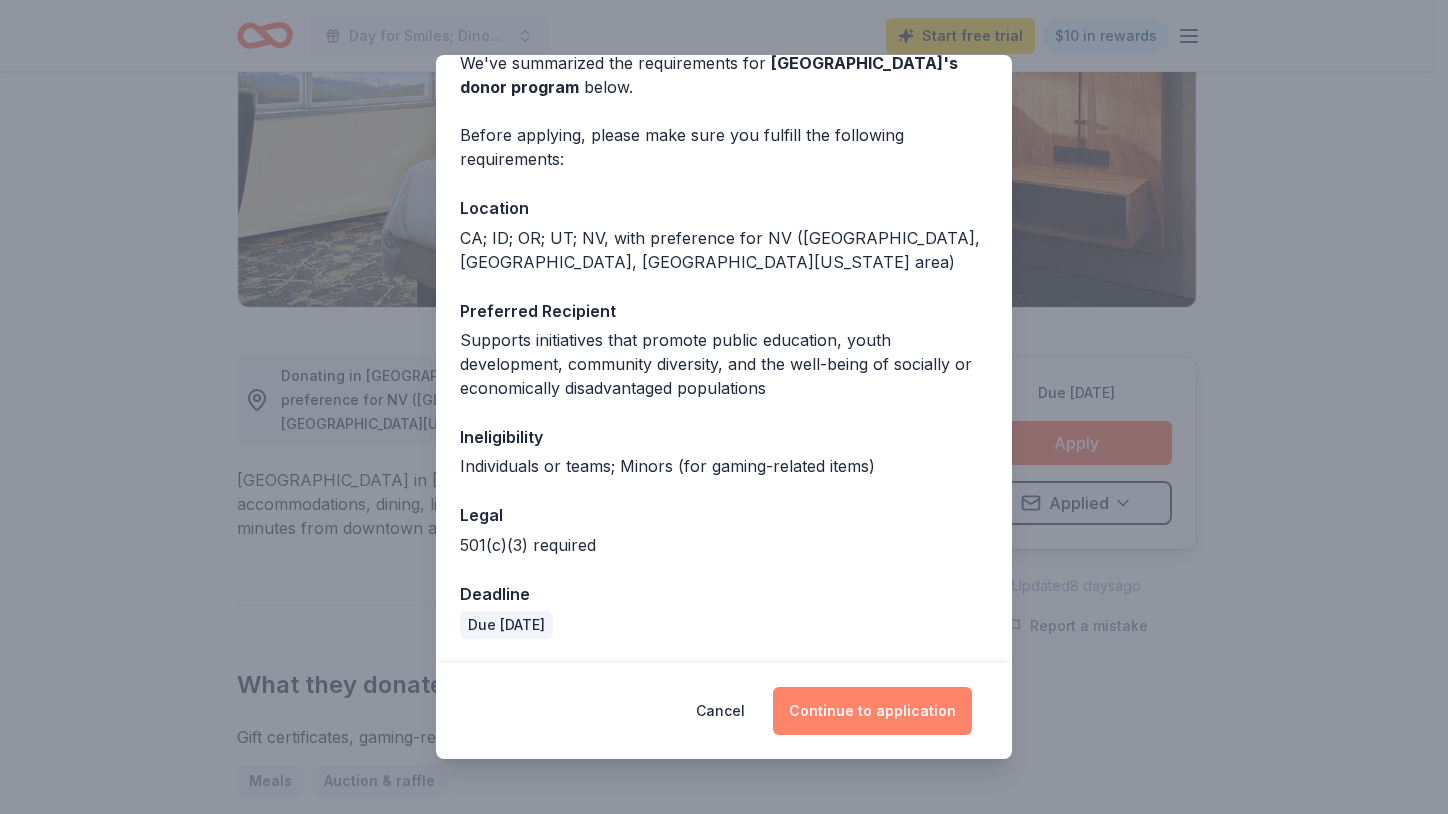 click on "Continue to application" at bounding box center [872, 711] 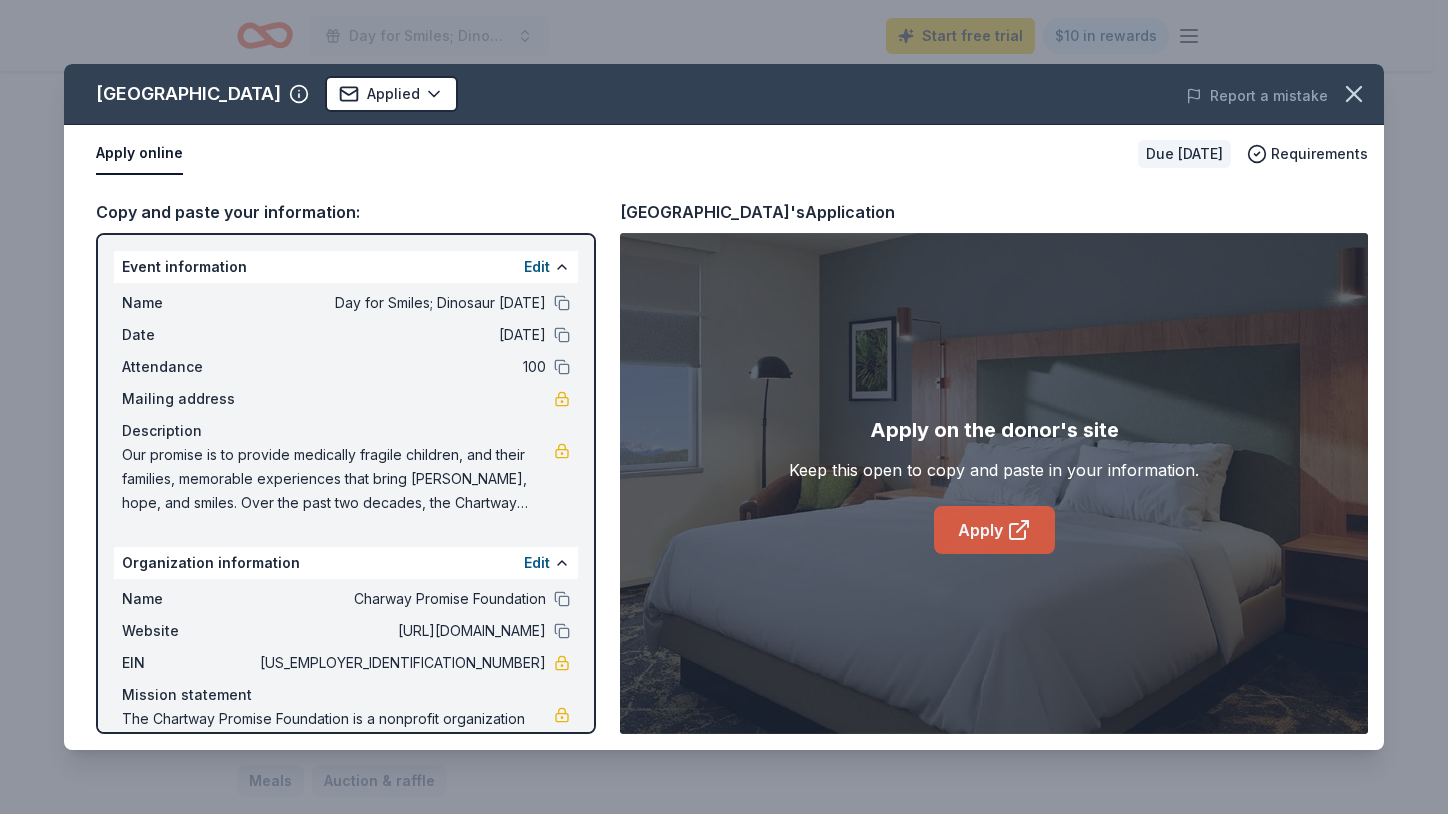 click on "Apply" at bounding box center (994, 530) 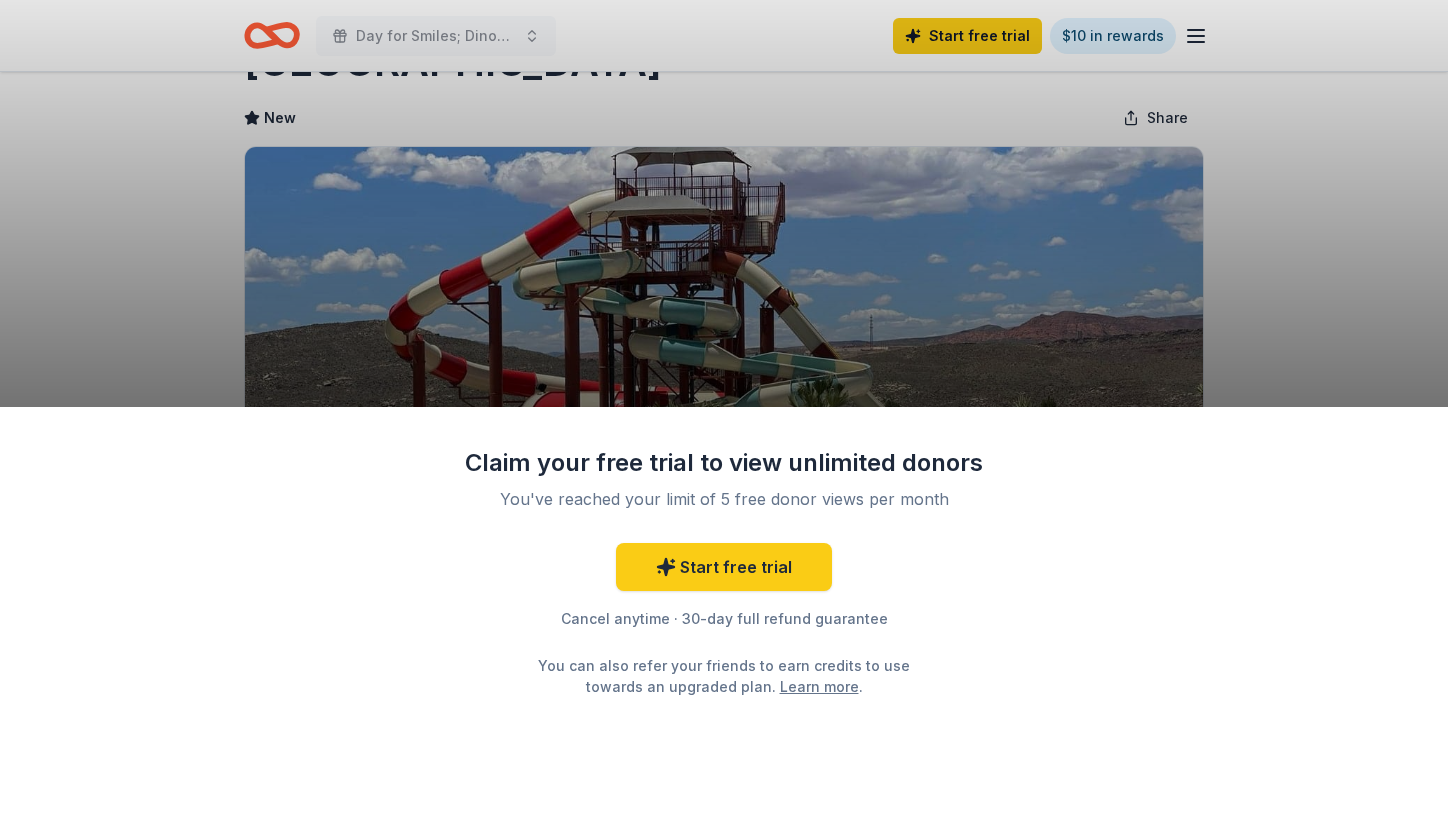 scroll, scrollTop: 100, scrollLeft: 0, axis: vertical 